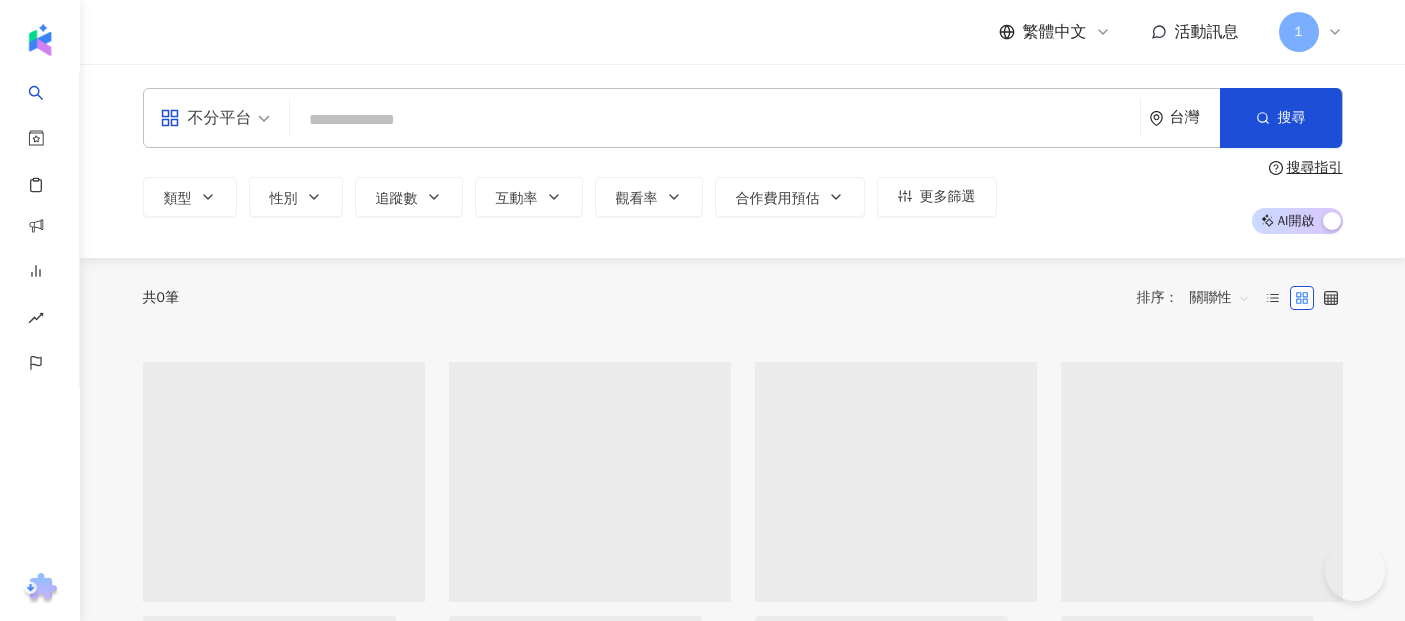 scroll, scrollTop: 0, scrollLeft: 0, axis: both 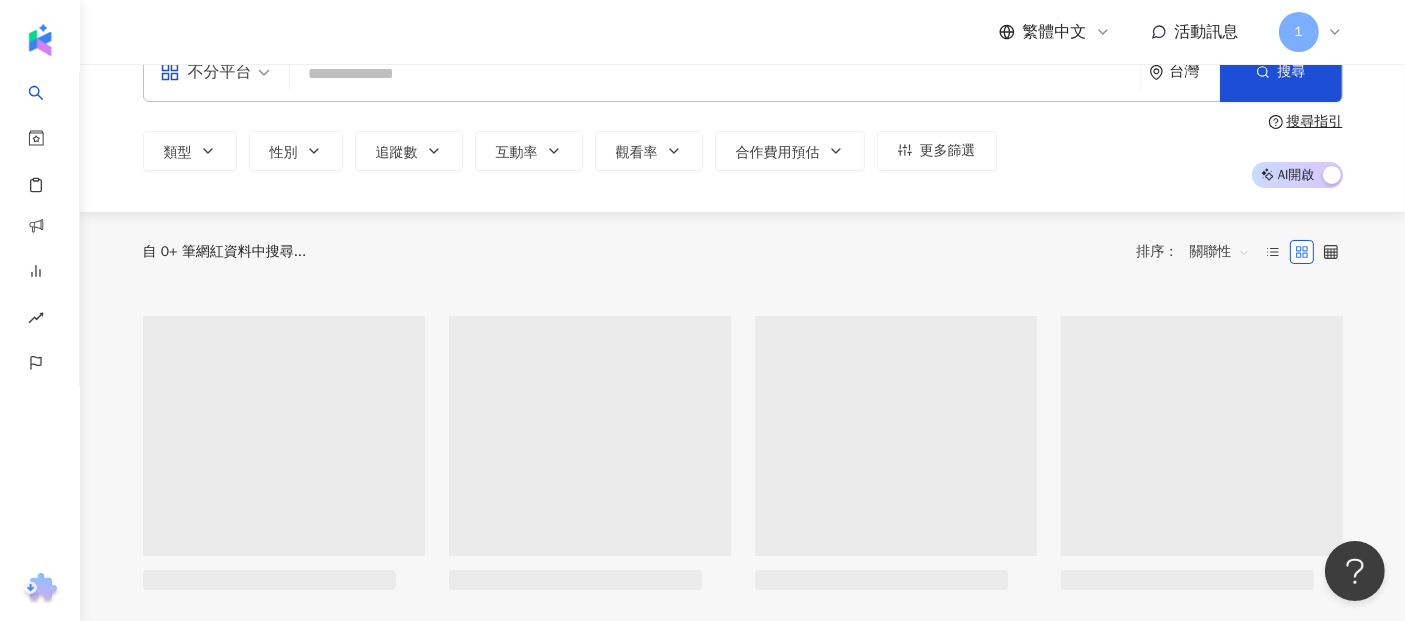 click on "不分平台 台灣 搜尋 類型 性別 追蹤數 互動率 觀看率 合作費用預估  更多篩選 搜尋指引 AI  開啟 AI  關閉" at bounding box center [743, 115] 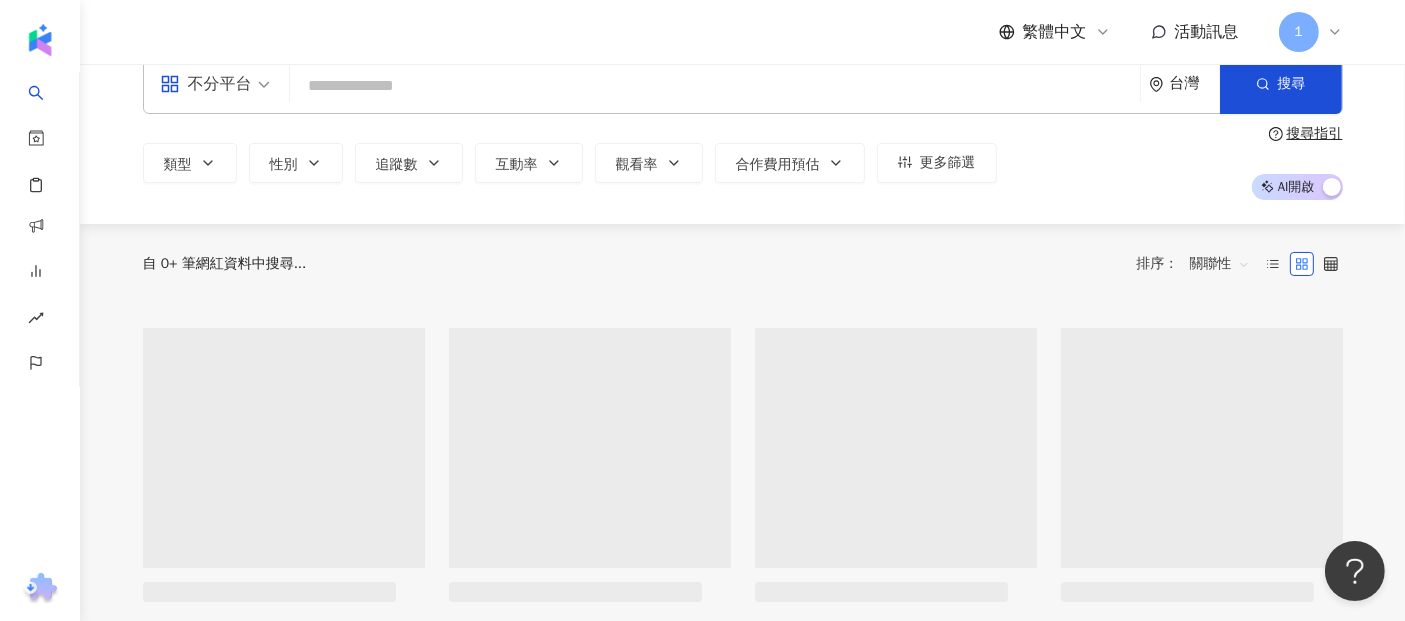 scroll, scrollTop: 0, scrollLeft: 0, axis: both 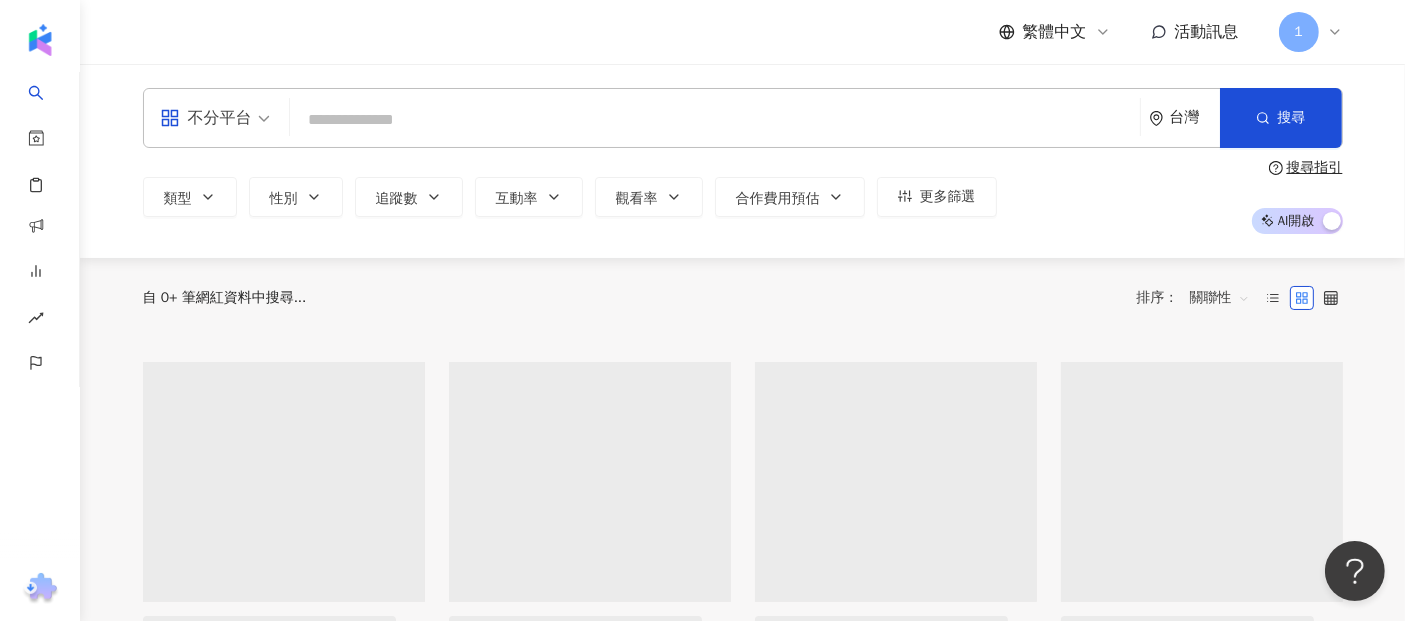 click on "台灣" at bounding box center [1184, 118] 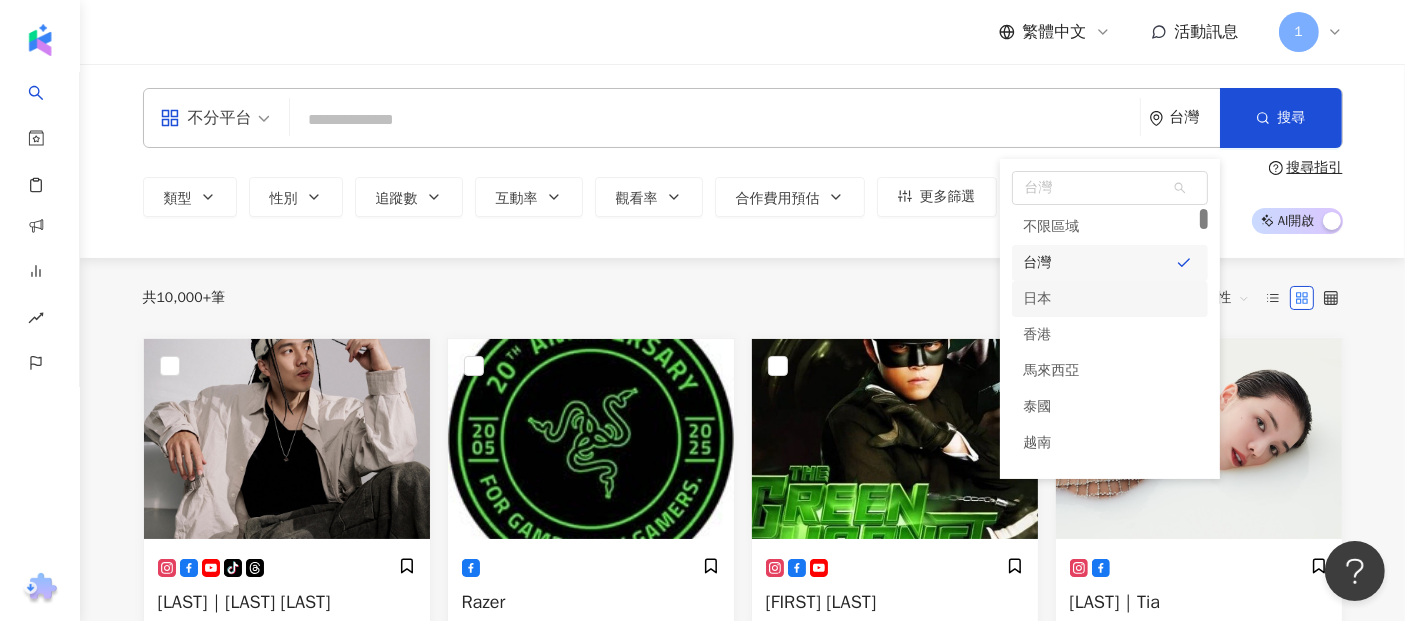 drag, startPoint x: 1080, startPoint y: 334, endPoint x: 902, endPoint y: 243, distance: 199.91248 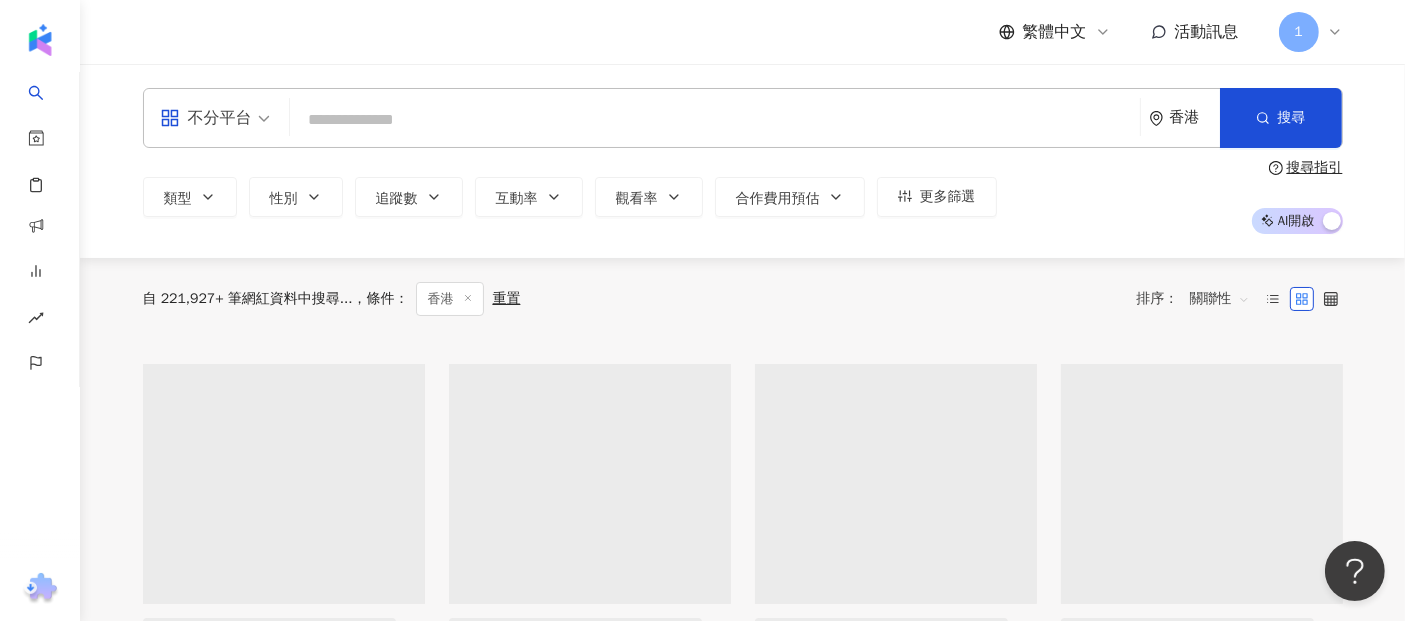 click at bounding box center [715, 120] 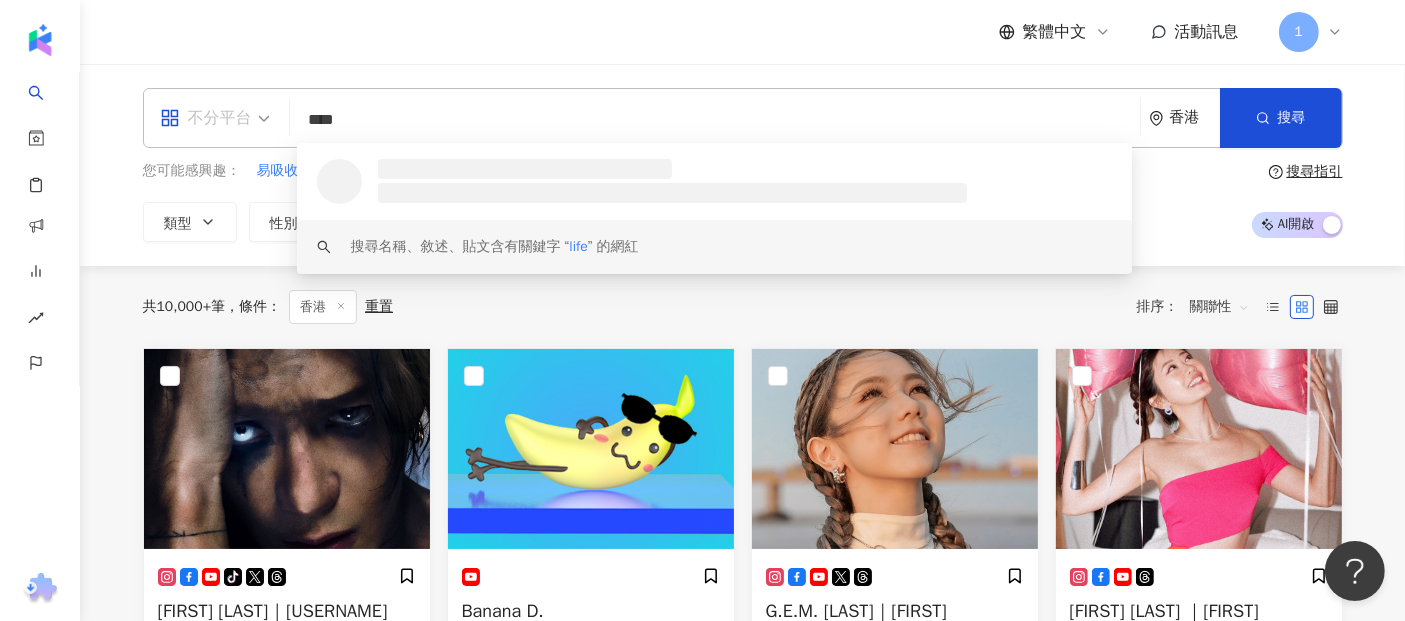 click on "不分平台" at bounding box center [206, 118] 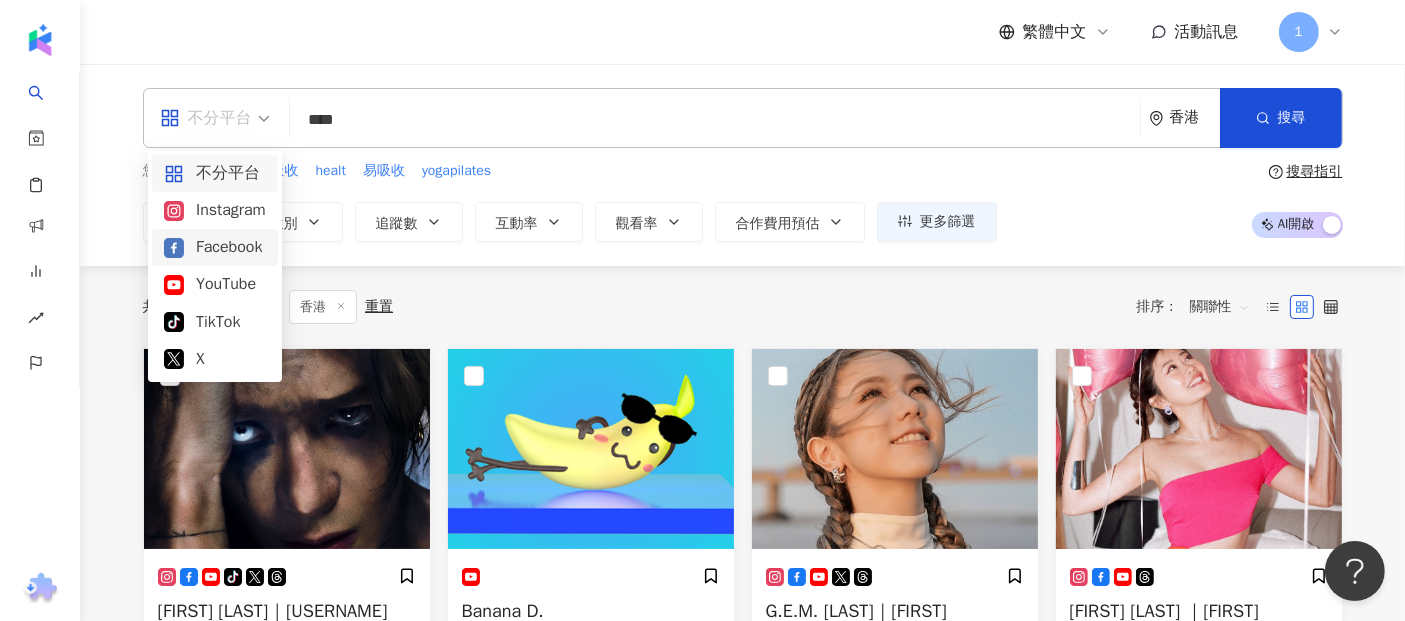 click on "不分平台 **** 香港 搜尋 loading keyword 搜尋名稱、敘述、貼文含有關鍵字 “ life ” 的網紅 您可能感興趣： 易吸收  healt  易吸收  yogapilates  類型 性別 追蹤數 互動率 觀看率 合作費用預估  更多篩選 搜尋指引 AI  開啟 AI  關閉" at bounding box center (742, 165) 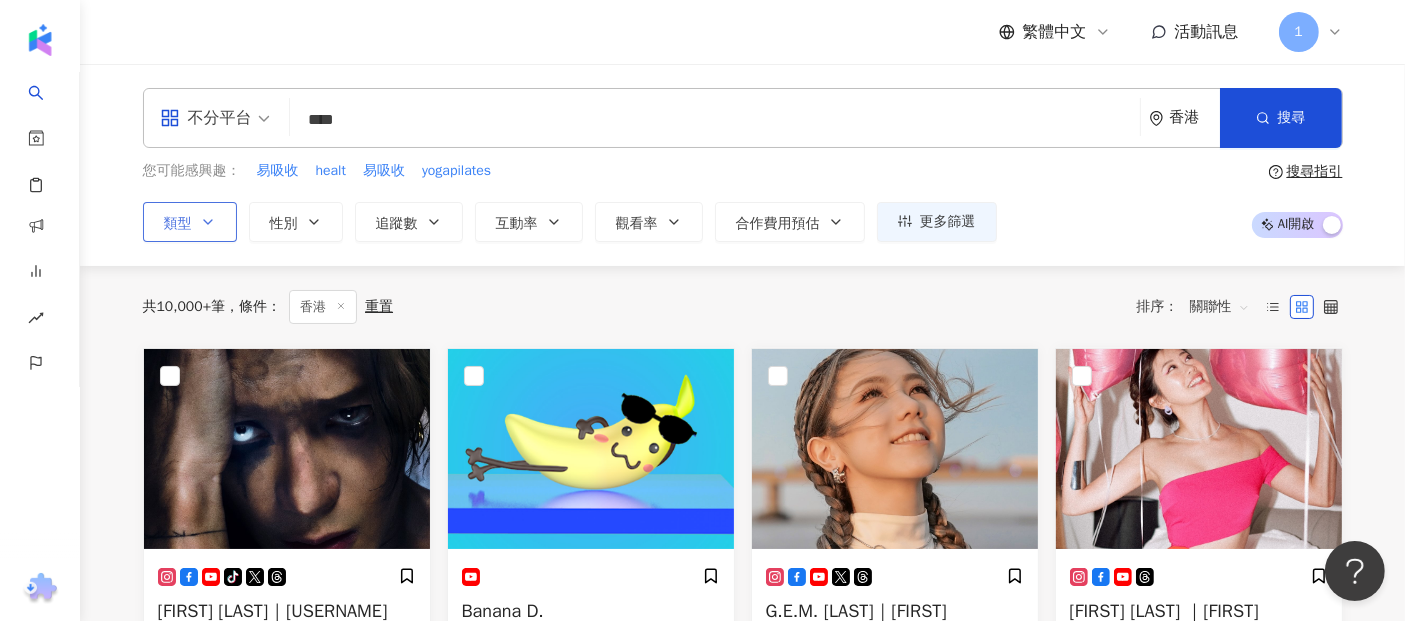 click on "類型" at bounding box center (178, 224) 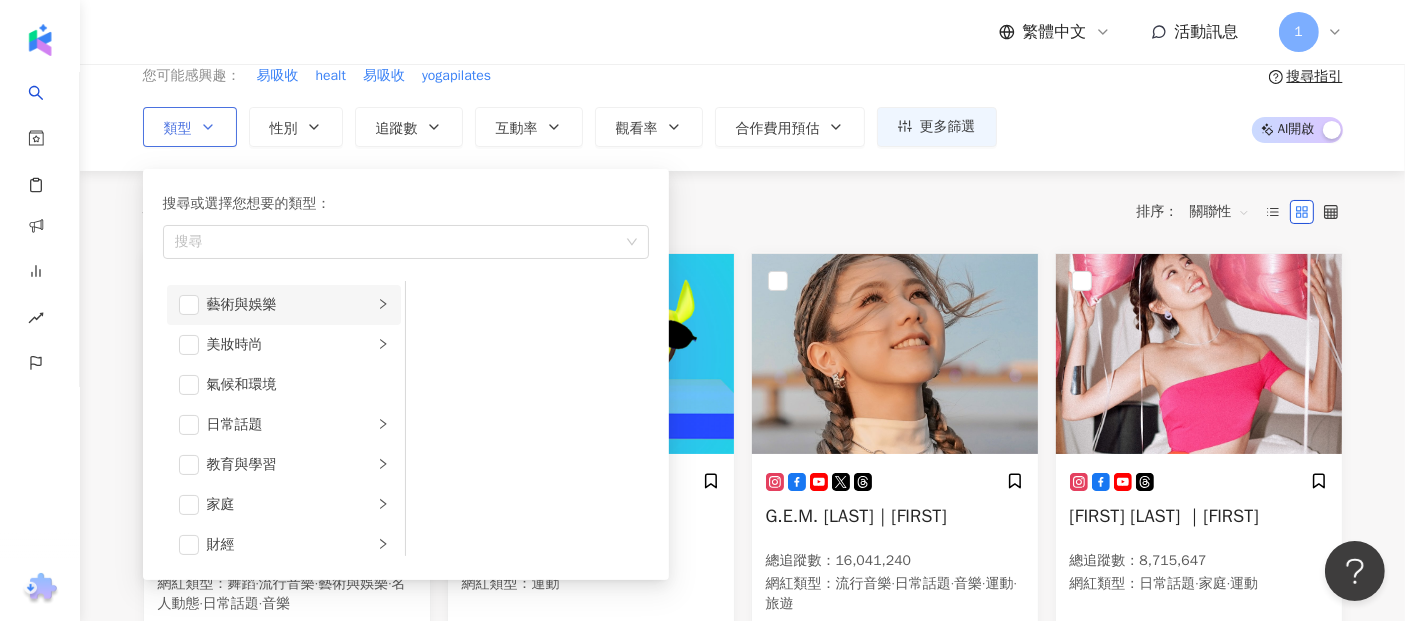 scroll, scrollTop: 222, scrollLeft: 0, axis: vertical 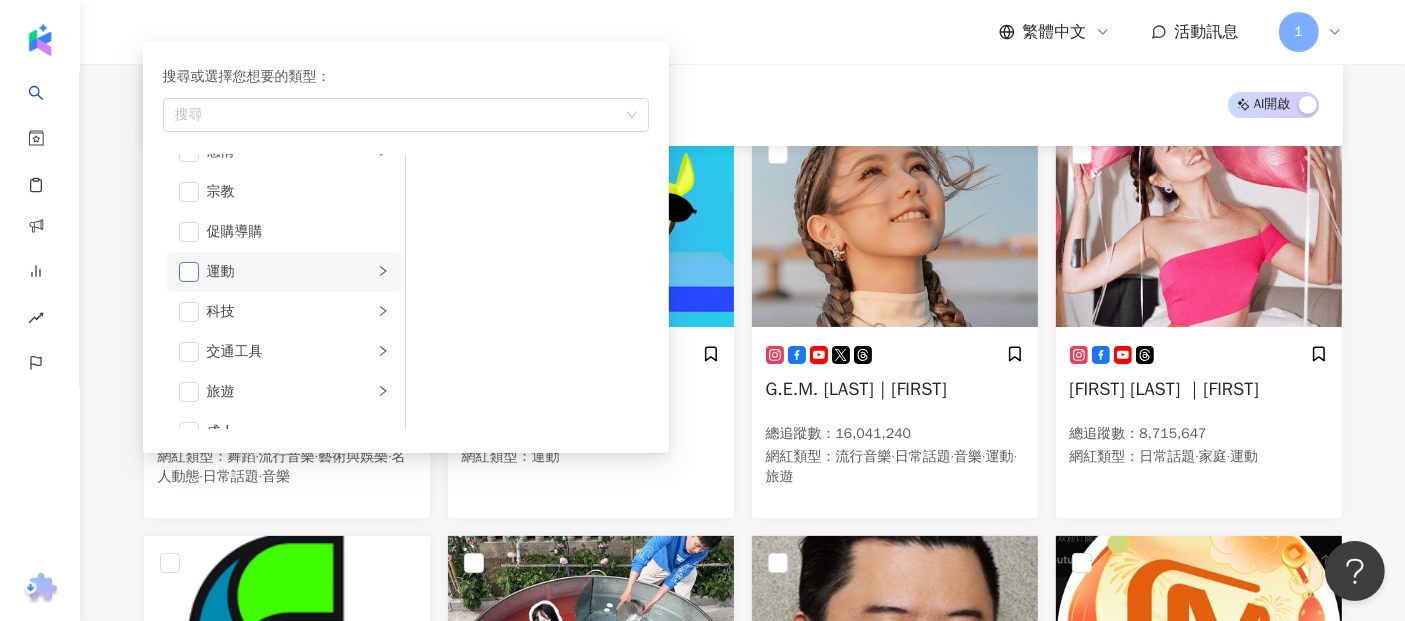click at bounding box center [189, 272] 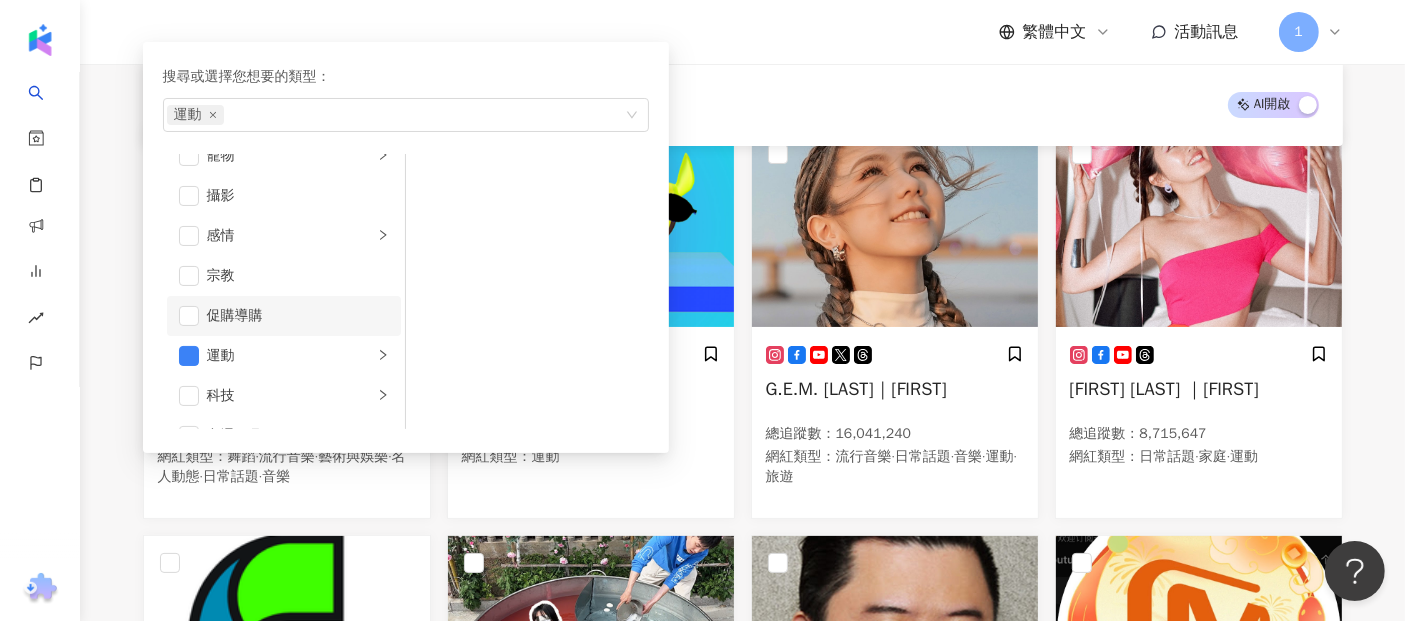 scroll, scrollTop: 471, scrollLeft: 0, axis: vertical 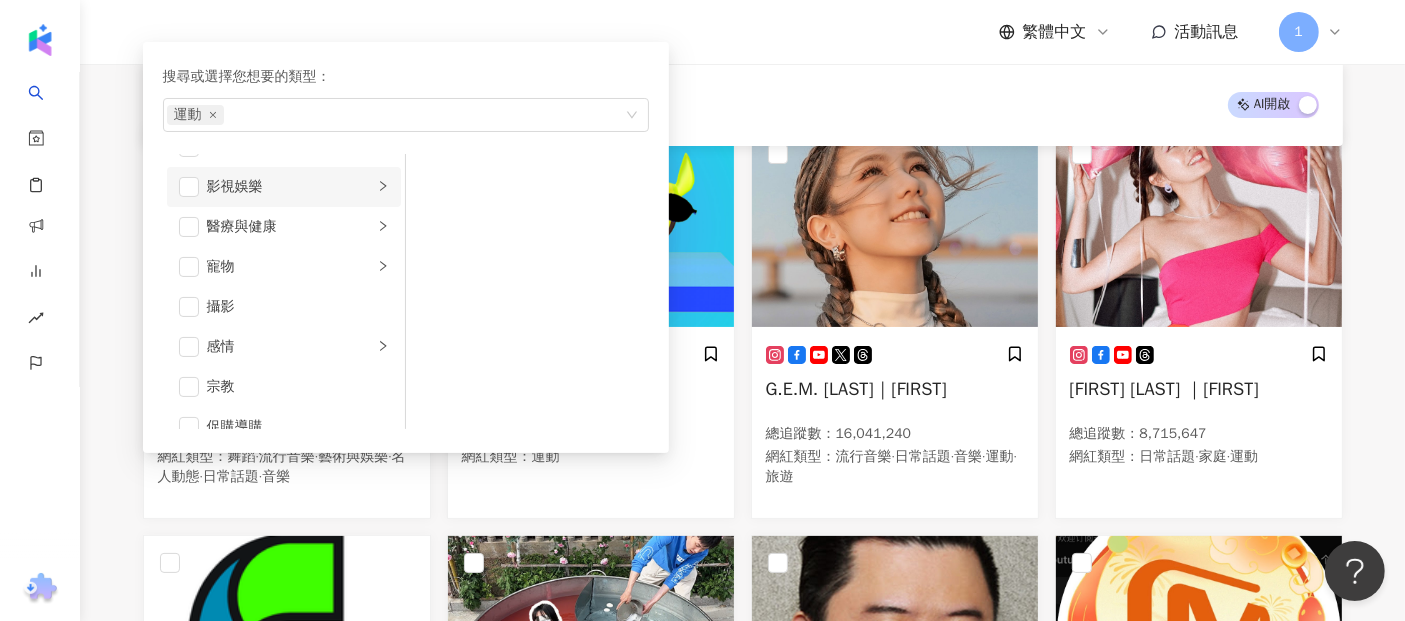 click on "藝術與娛樂 美妝時尚 氣候和環境 日常話題 教育與學習 家庭 財經 美食 命理占卜 遊戲 法政社會 生活風格 影視娛樂 醫療與健康 寵物 攝影 感情 宗教 促購導購 運動 科技 交通工具 旅遊 成人" at bounding box center (284, 291) 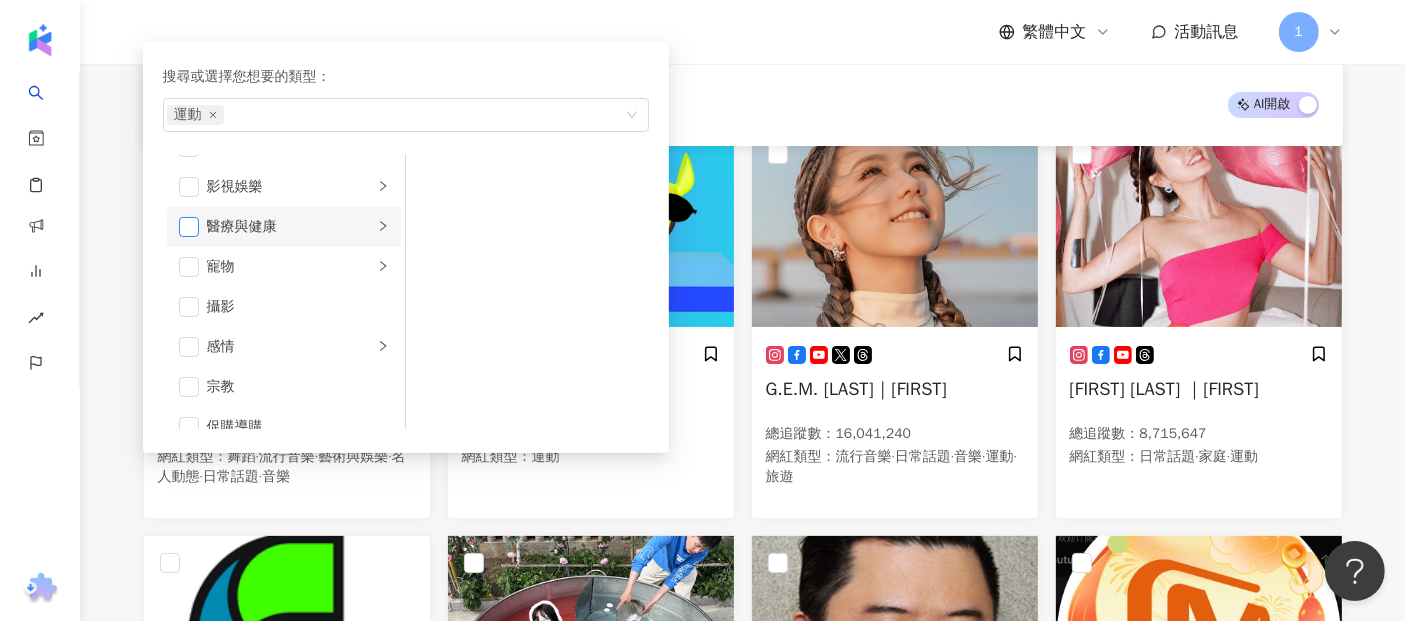 click at bounding box center (189, 227) 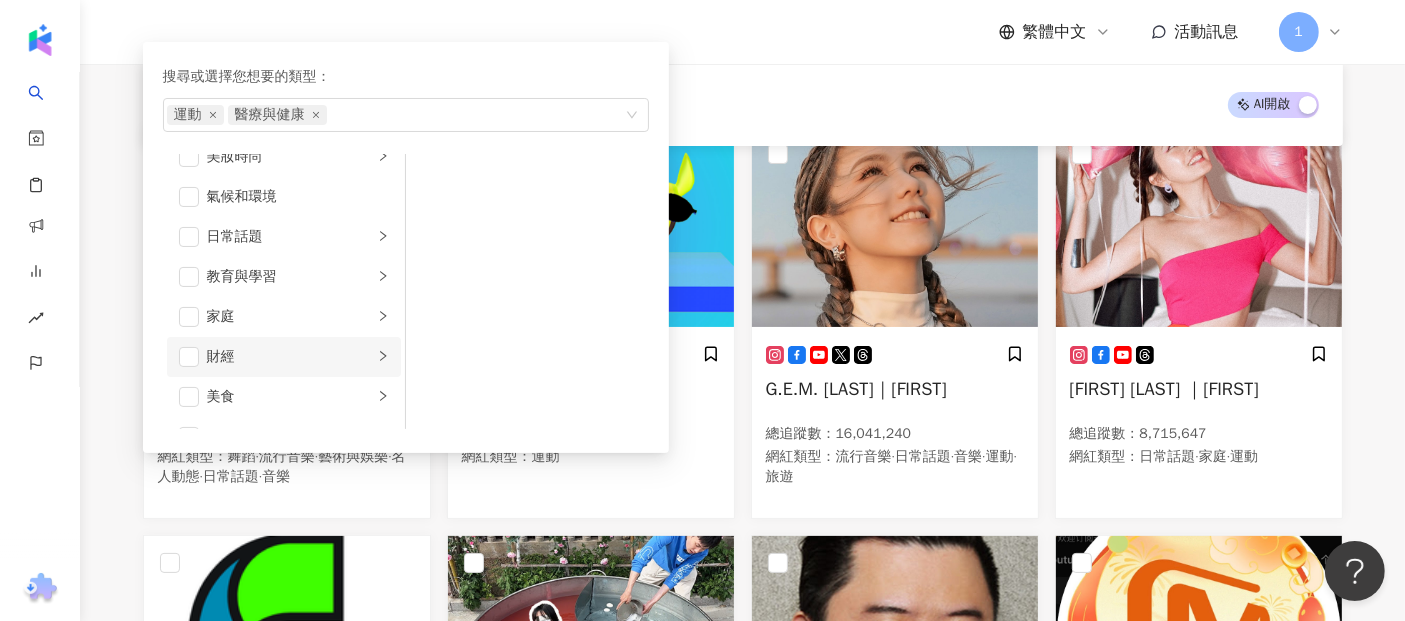 scroll, scrollTop: 26, scrollLeft: 0, axis: vertical 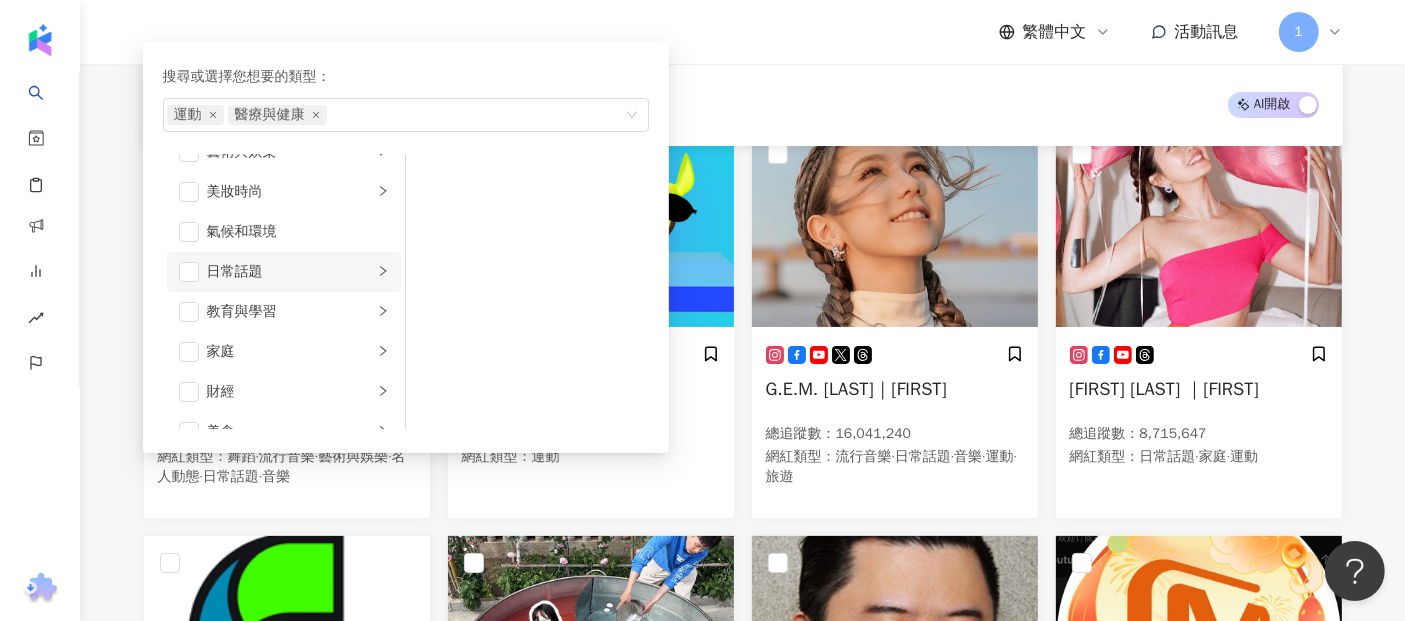 click 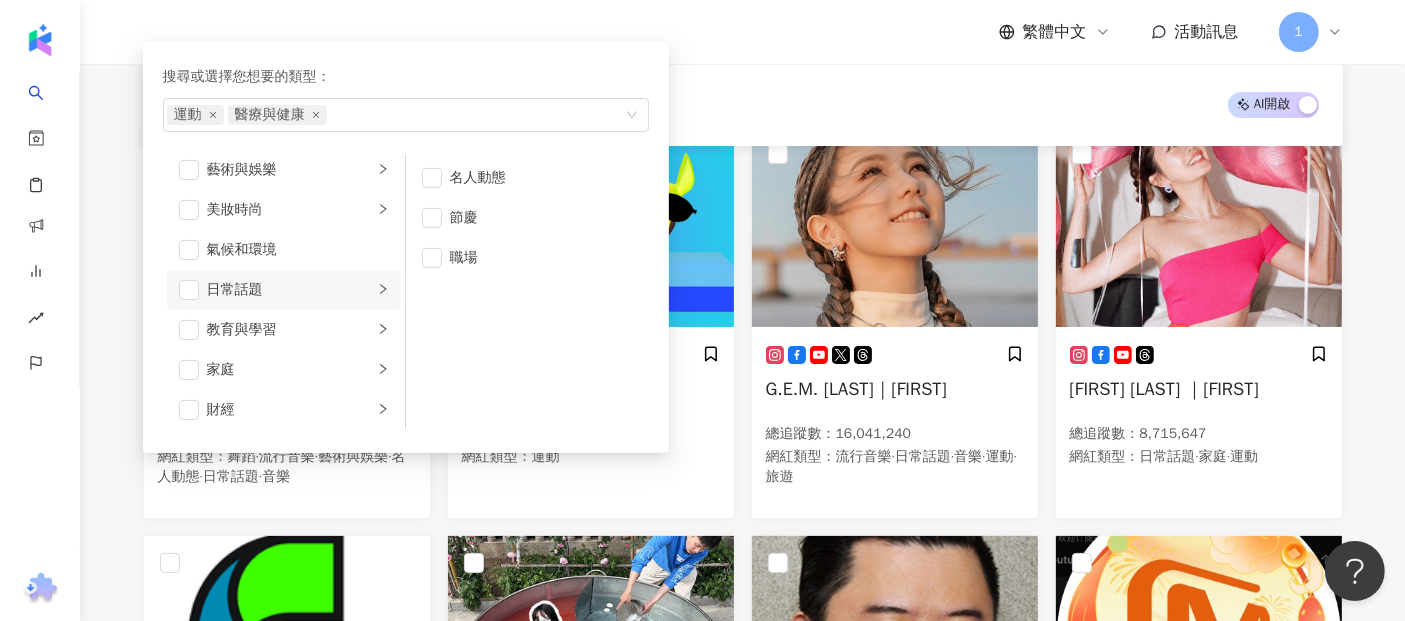 scroll, scrollTop: 0, scrollLeft: 0, axis: both 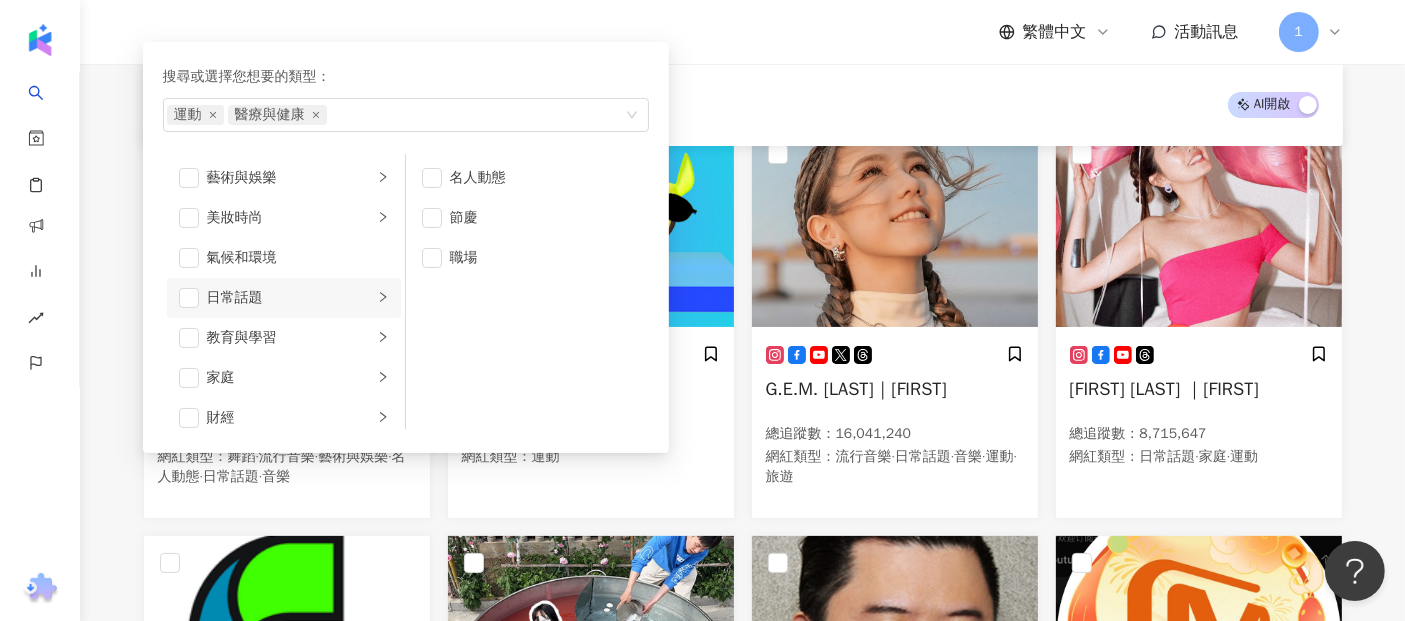 click on "正在搜尋 ： 香港 重置 AI  開啟 AI  關閉" at bounding box center (743, 105) 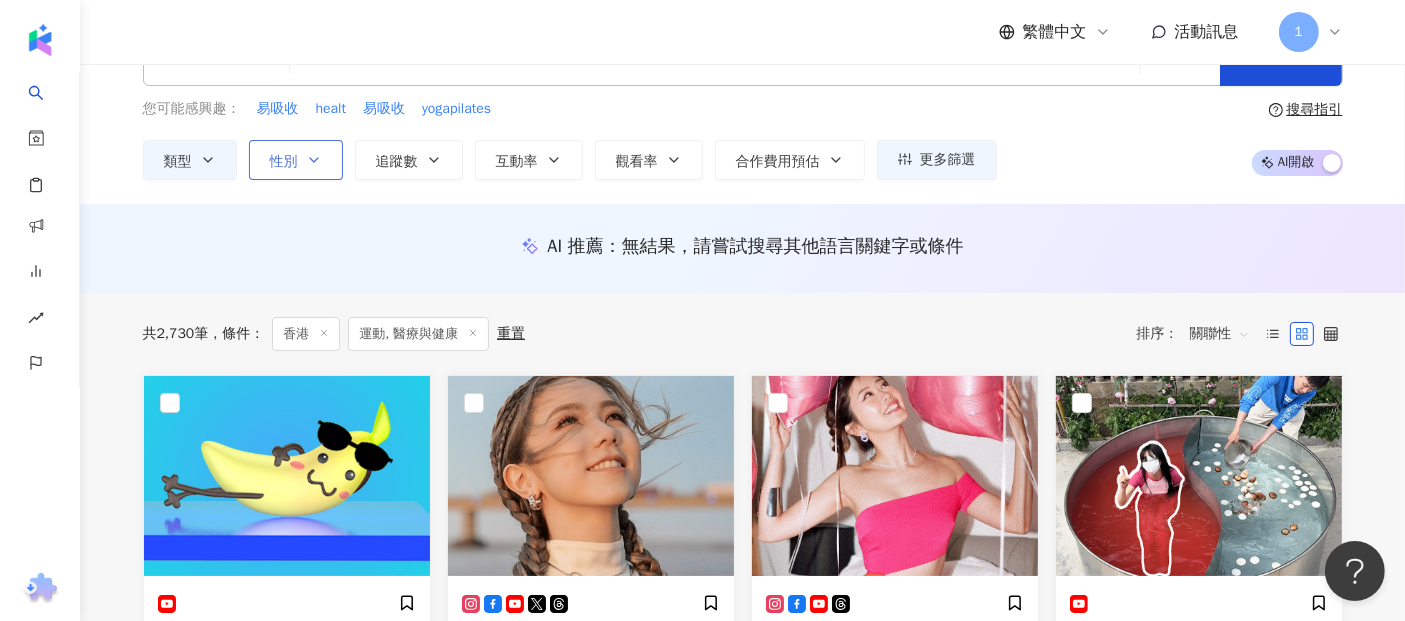 scroll, scrollTop: 0, scrollLeft: 0, axis: both 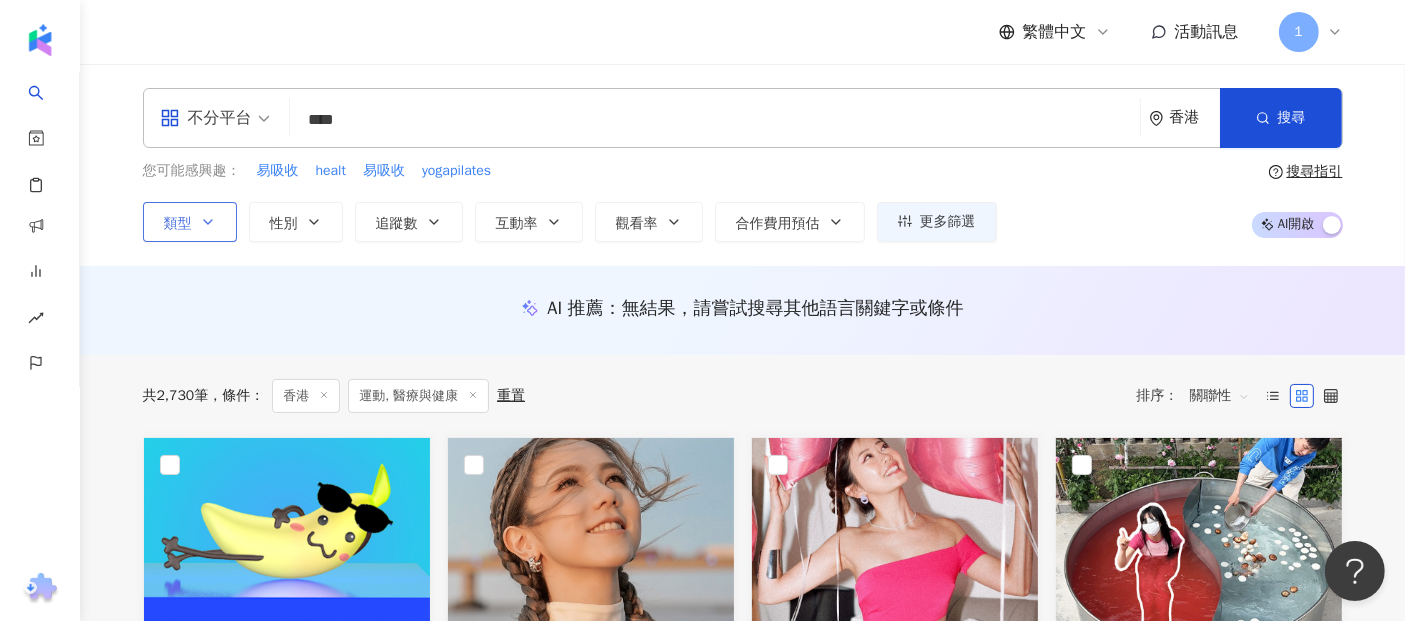click 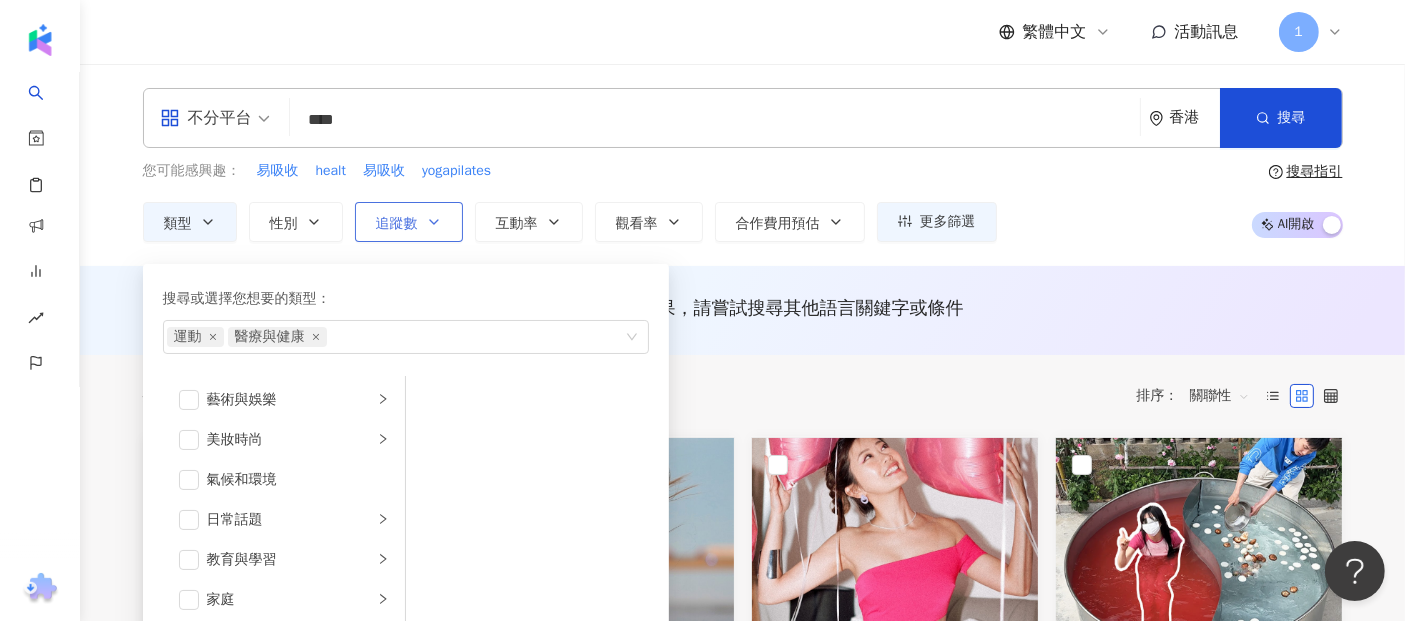 click on "追蹤數" at bounding box center [397, 224] 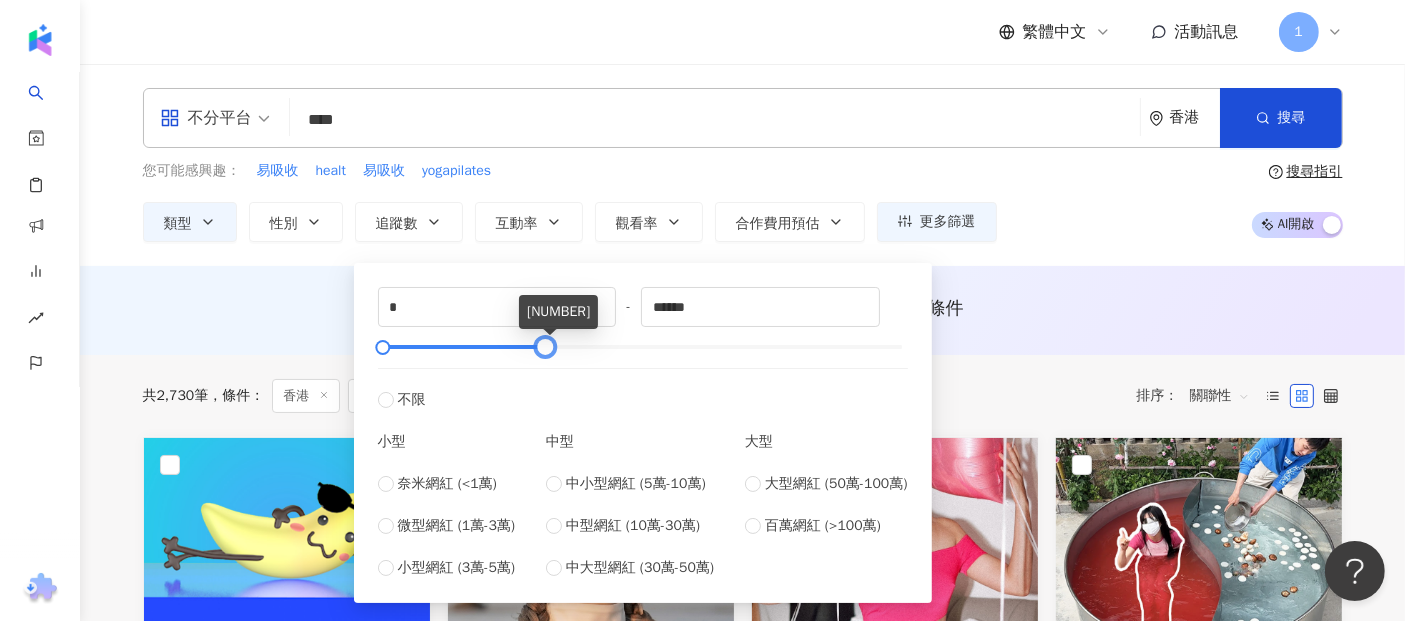 drag, startPoint x: 871, startPoint y: 350, endPoint x: 402, endPoint y: 543, distance: 507.15875 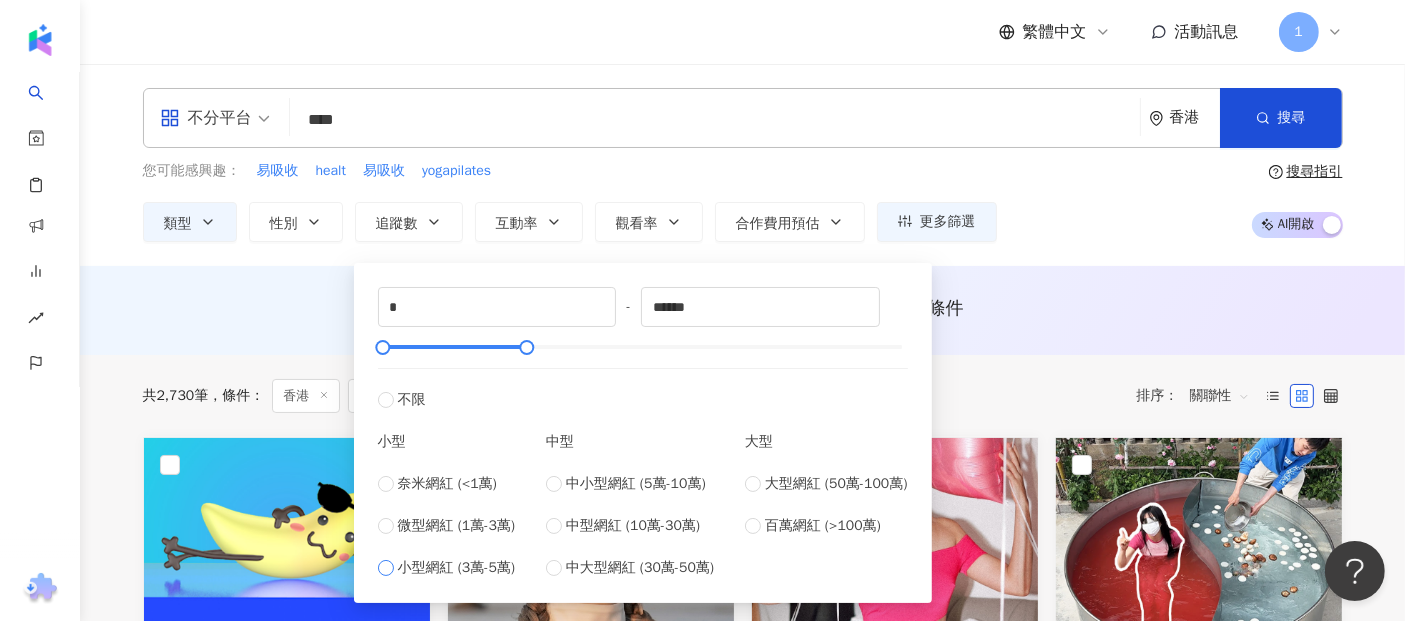 type on "*****" 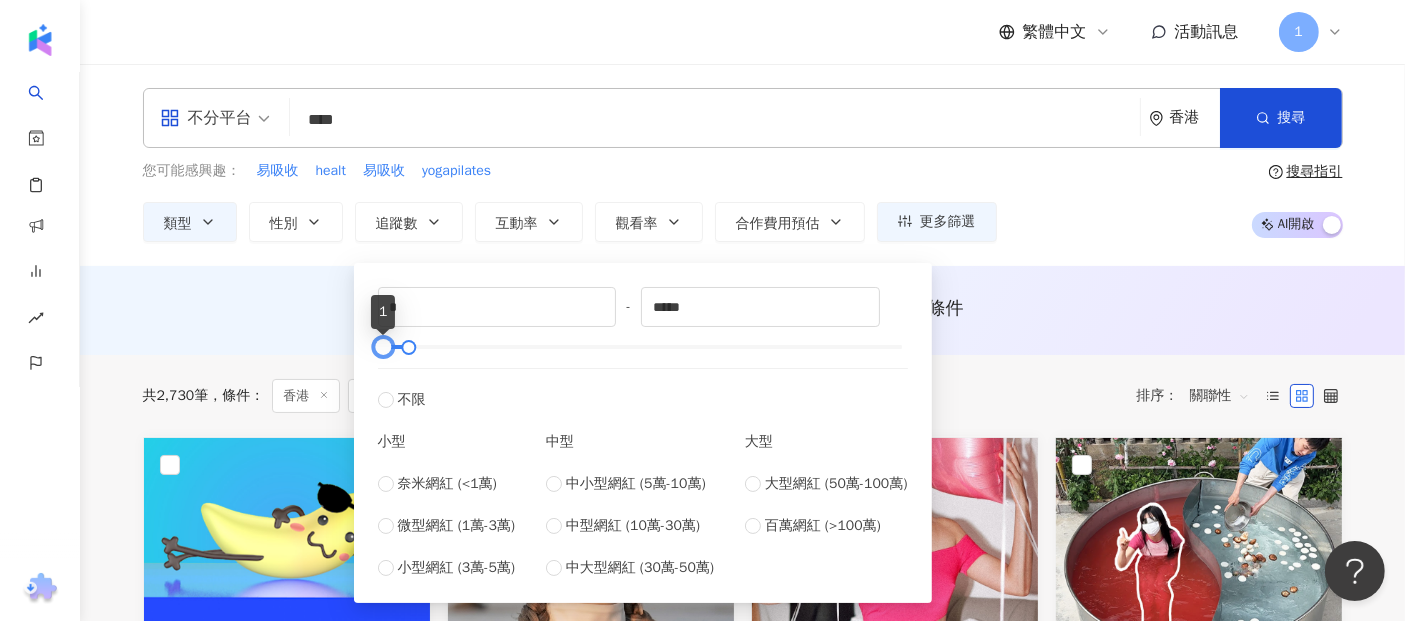 drag, startPoint x: 391, startPoint y: 346, endPoint x: 327, endPoint y: 330, distance: 65.96969 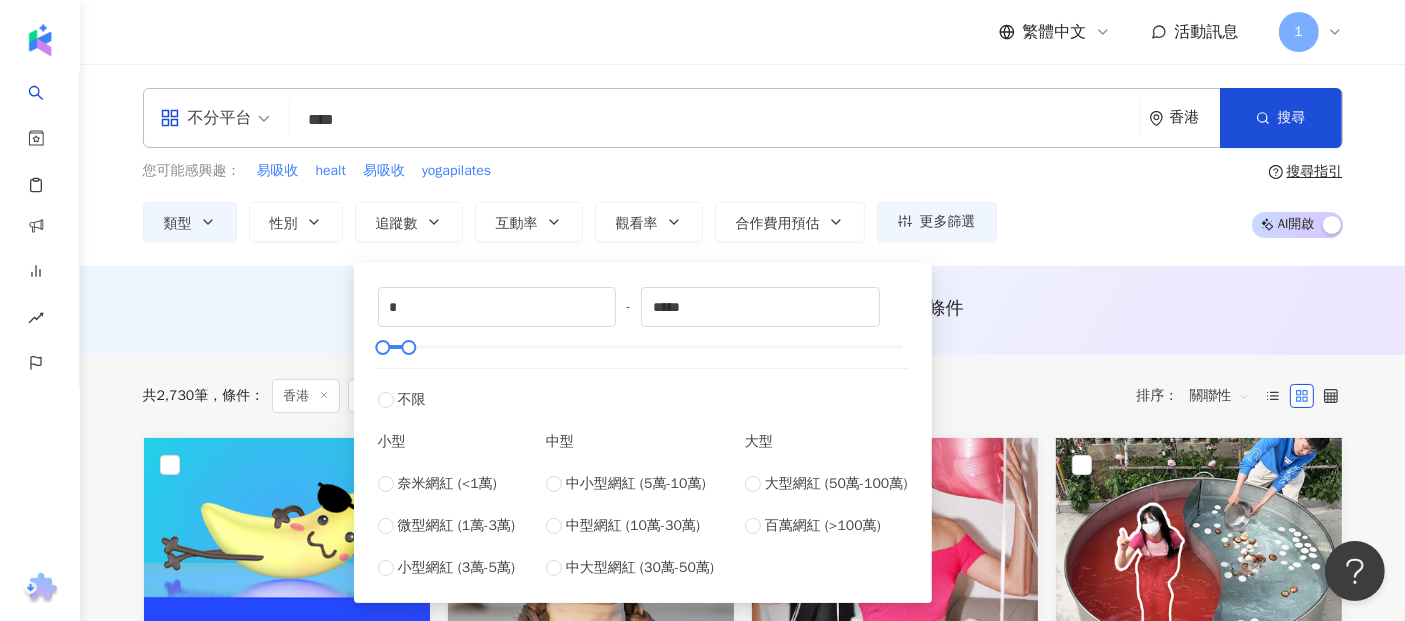 click on "AI 推薦 ： 無結果，請嘗試搜尋其他語言關鍵字或條件" at bounding box center (743, 308) 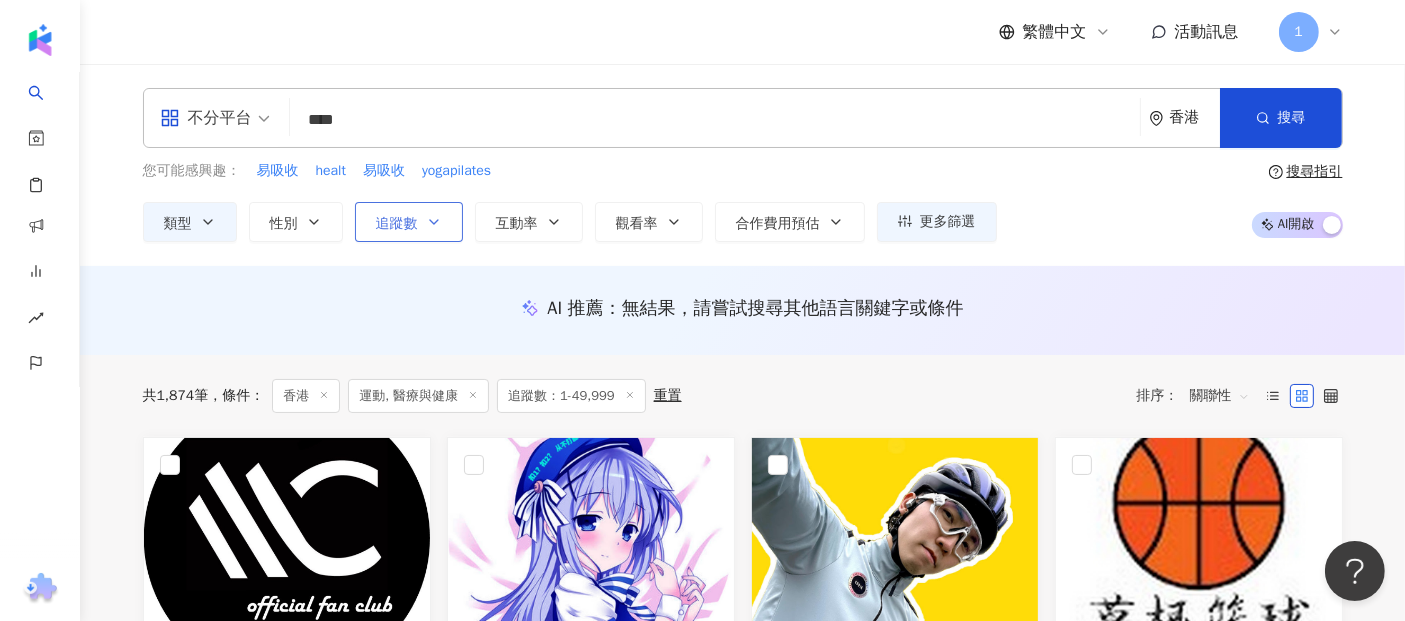 click on "追蹤數" at bounding box center (397, 224) 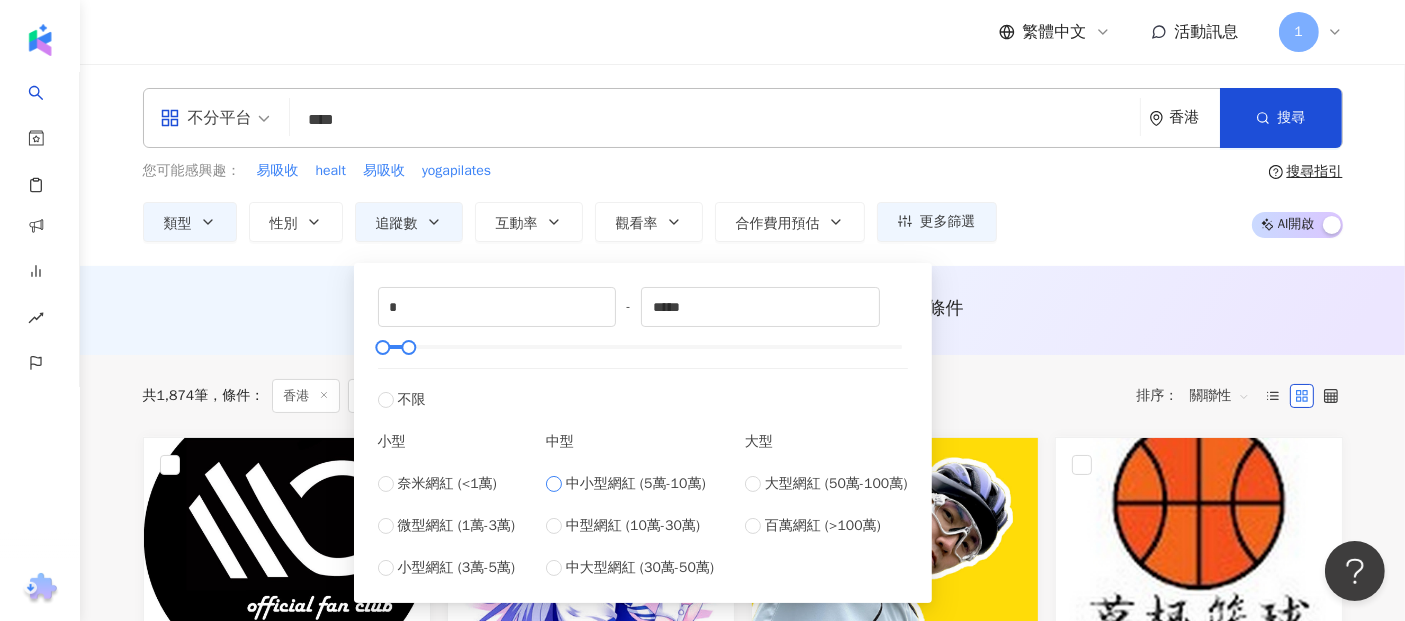 click on "中小型網紅 (5萬-10萬)" at bounding box center [636, 484] 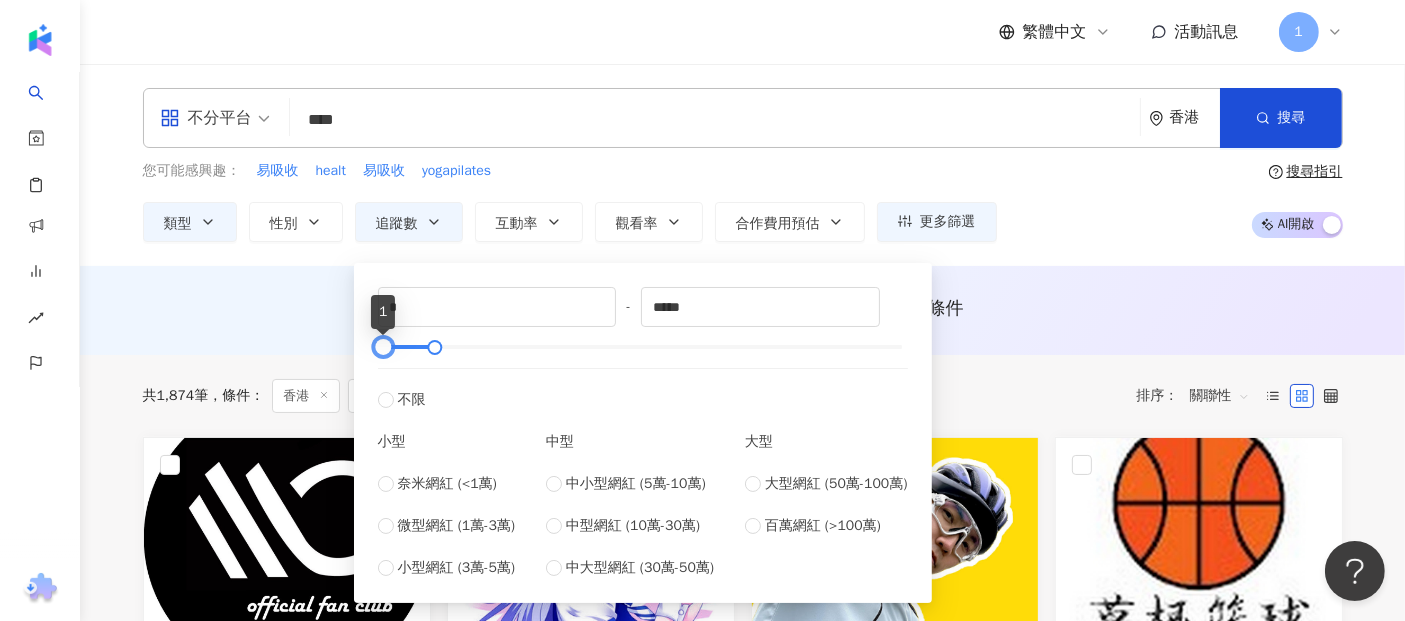 drag, startPoint x: 402, startPoint y: 347, endPoint x: 365, endPoint y: 347, distance: 37 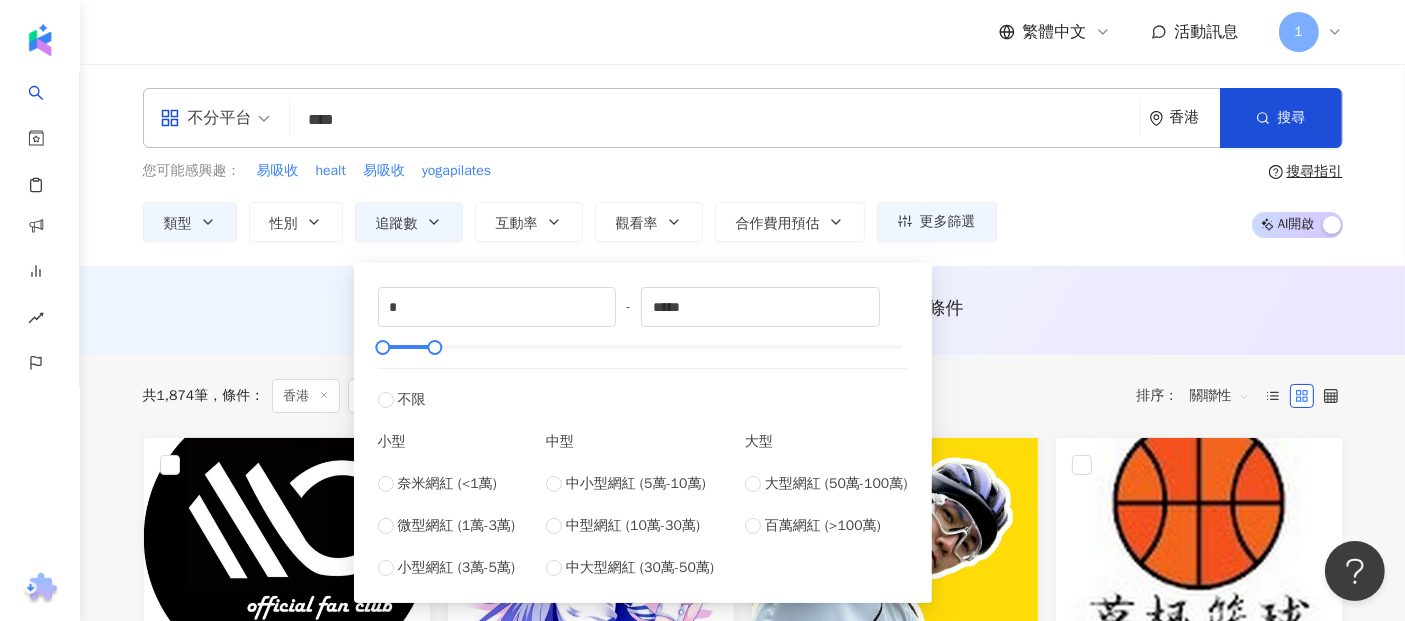 click on "AI 推薦 ： 無結果，請嘗試搜尋其他語言關鍵字或條件" at bounding box center (743, 308) 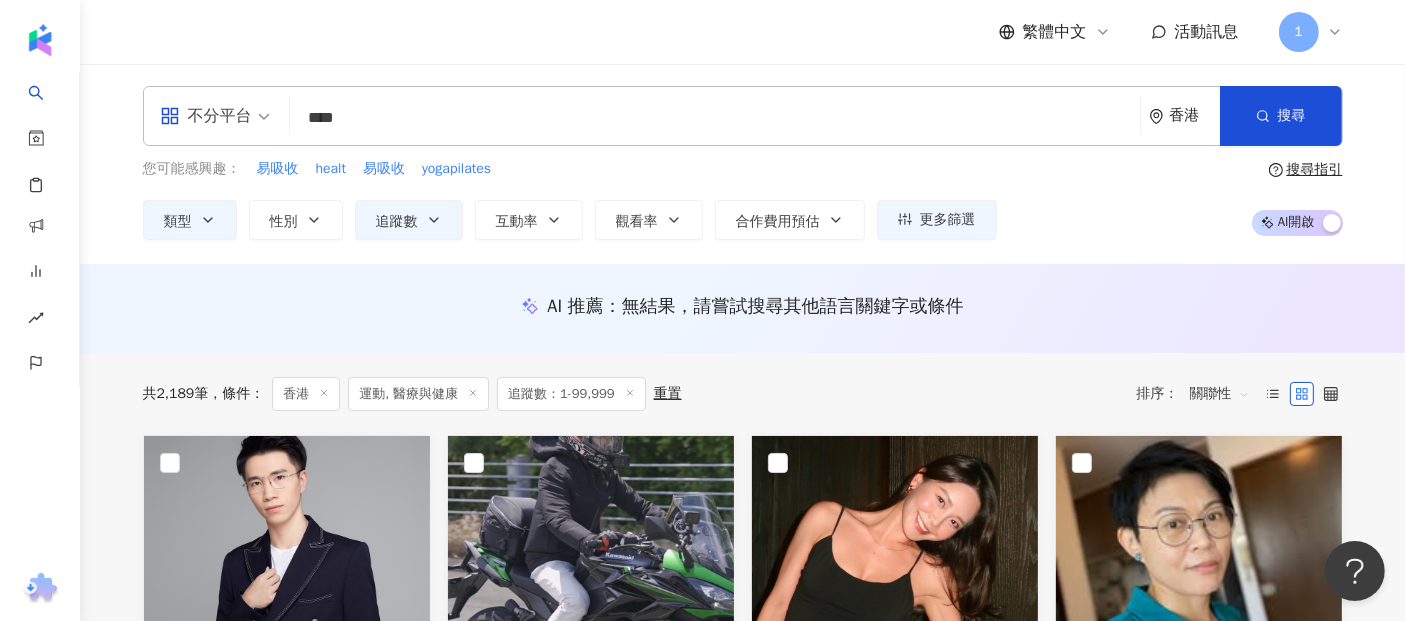 scroll, scrollTop: 0, scrollLeft: 0, axis: both 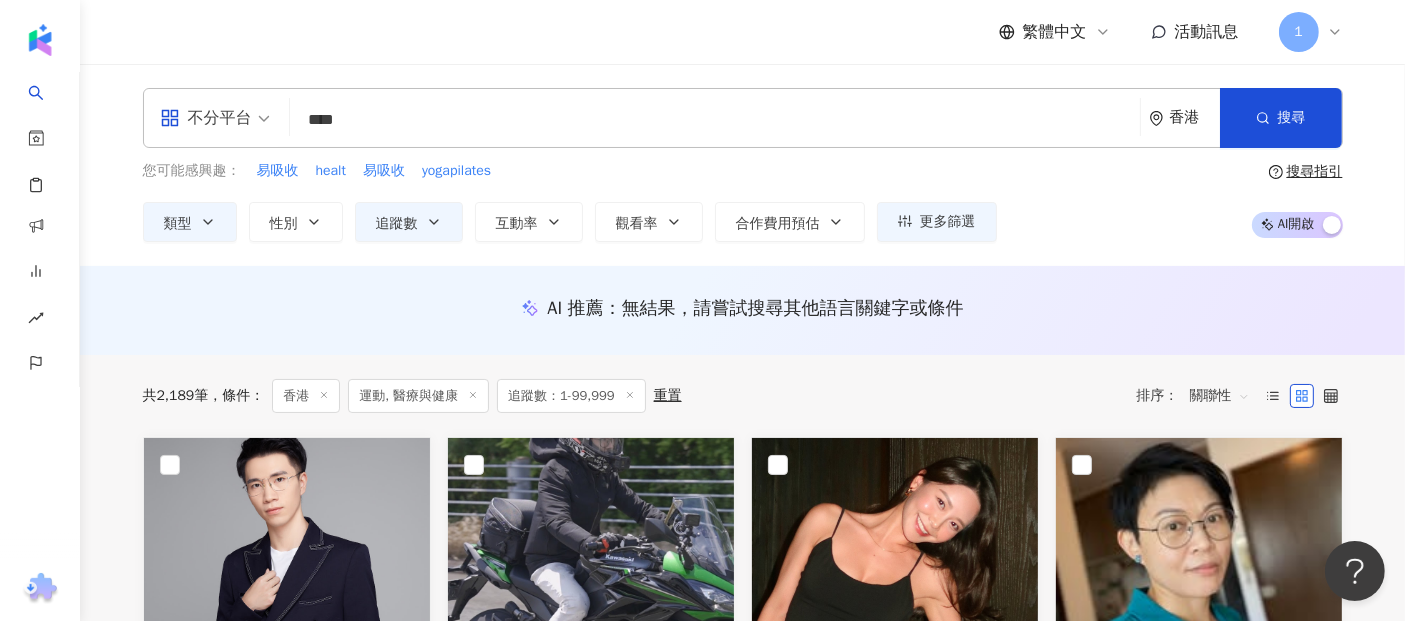 click on "****" at bounding box center (715, 120) 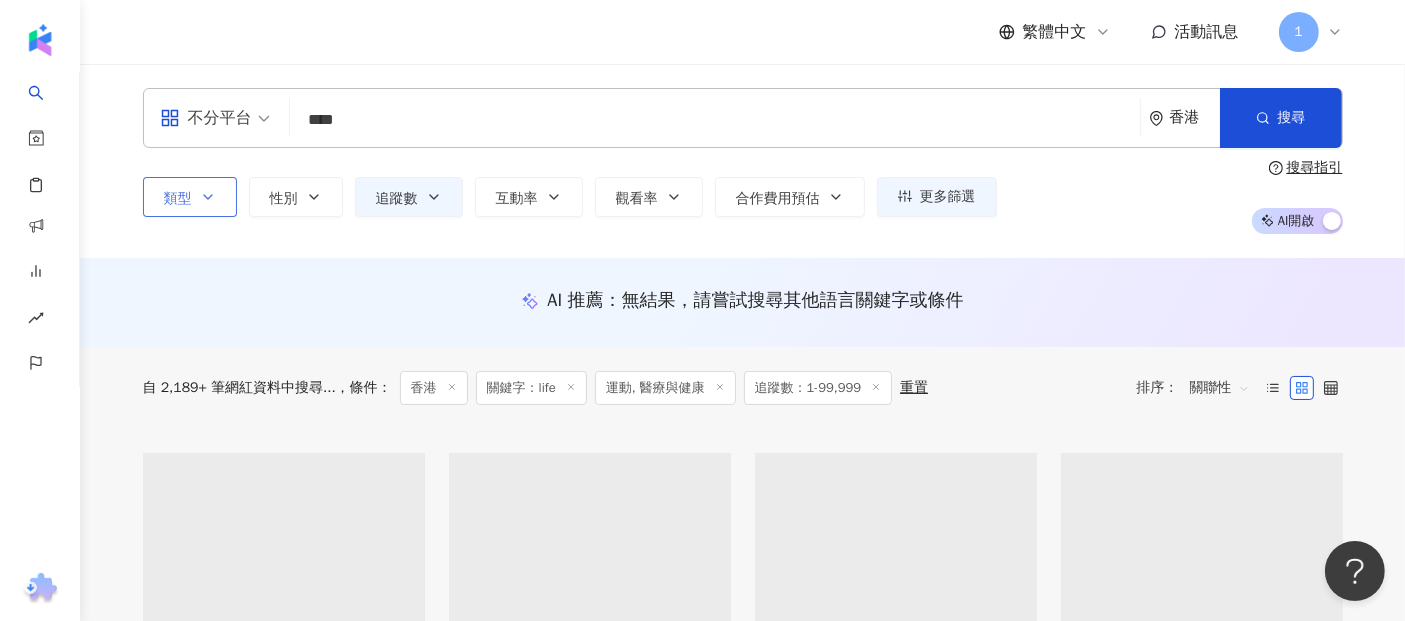 click on "類型" at bounding box center [190, 197] 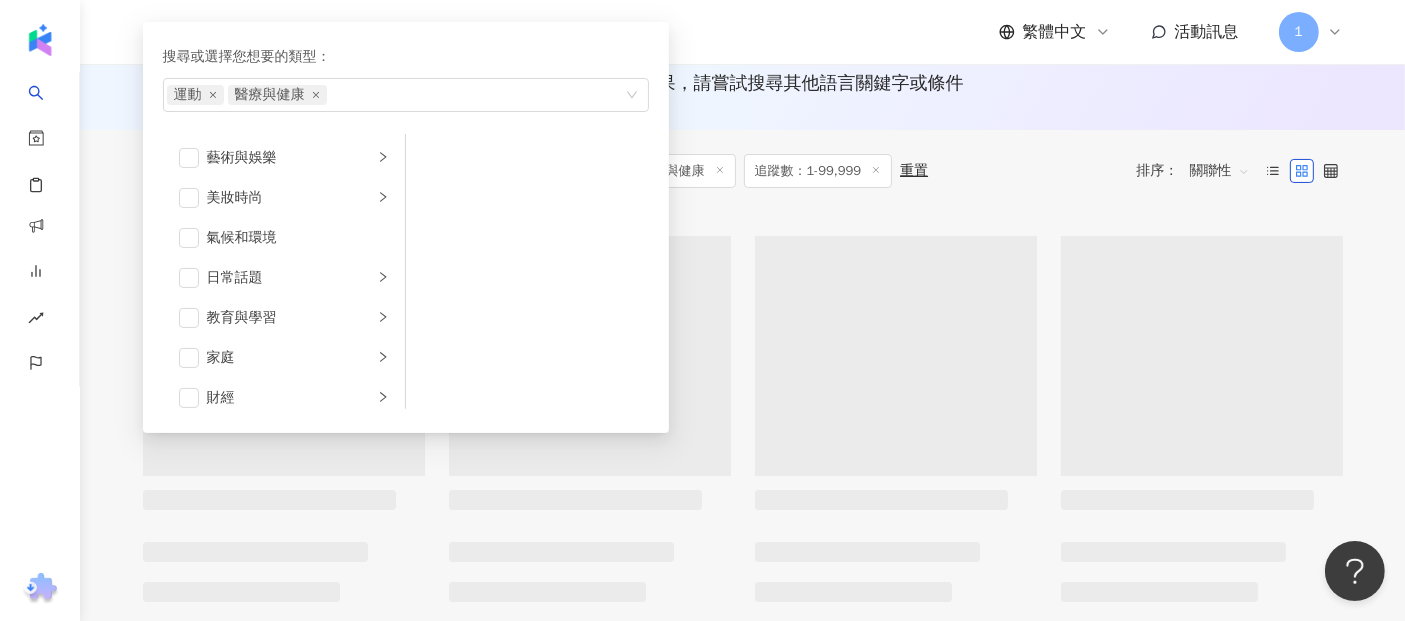 scroll, scrollTop: 222, scrollLeft: 0, axis: vertical 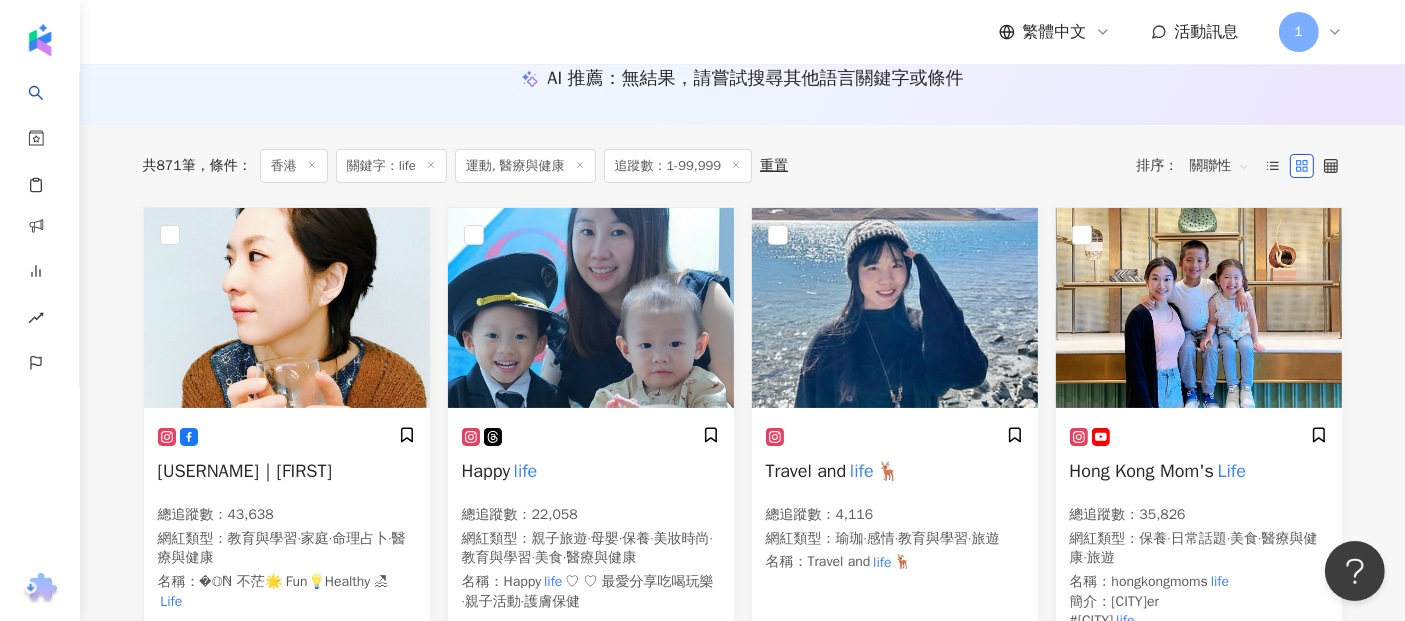 click on "不分平台 **** 香港 搜尋 92e5345d-65f6-48cb-8dc8-9f93b255347c life tiktok-icon [NUMBER]   追蹤者 life [NUMBER]   追蹤者 life [NUMBER]   追蹤者 ដាំដើមជីវិត-lifegrowthbook [NUMBER]   追蹤者 LifeIsGood tiktok-icon [NUMBER]   追蹤者 類型 搜尋或選擇您想要的類型： 運動 醫療與健康   藝術與娛樂 美妝時尚 氣候和環境 日常話題 教育與學習 家庭 財經 美食 命理占卜 遊戲 法政社會 生活風格 影視娛樂 醫療與健康 寵物 攝影 感情 宗教 促購導購 運動 科技 交通工具 旅遊 成人 性別 追蹤數 互動率 觀看率 合作費用預估  更多篩選 *  -  ***** 不限 小型 奈米網紅 (<1萬) 微型網紅 (1萬-3萬) 小型網紅 (3萬-5萬) 中型 中小型網紅 (5萬-10萬) 中型網紅 (10萬-30萬) 中大型網紅 (30萬-50萬) 大型 大型網紅 (50萬-100萬) 百萬網紅 (>100萬) 搜尋指引 AI  開啟 AI  關閉 AI 推薦 ： 無結果，請嘗試搜尋其他語言關鍵字或條件 共  871  筆" at bounding box center (742, 1143) 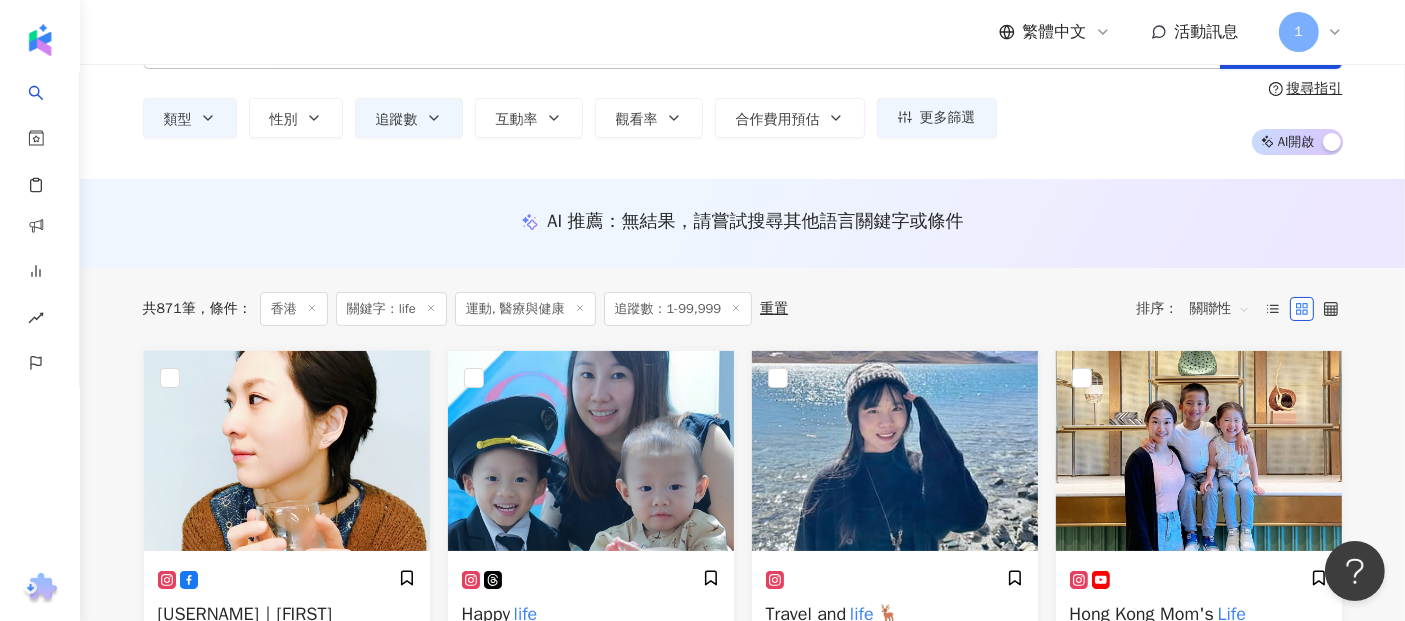 scroll, scrollTop: 0, scrollLeft: 0, axis: both 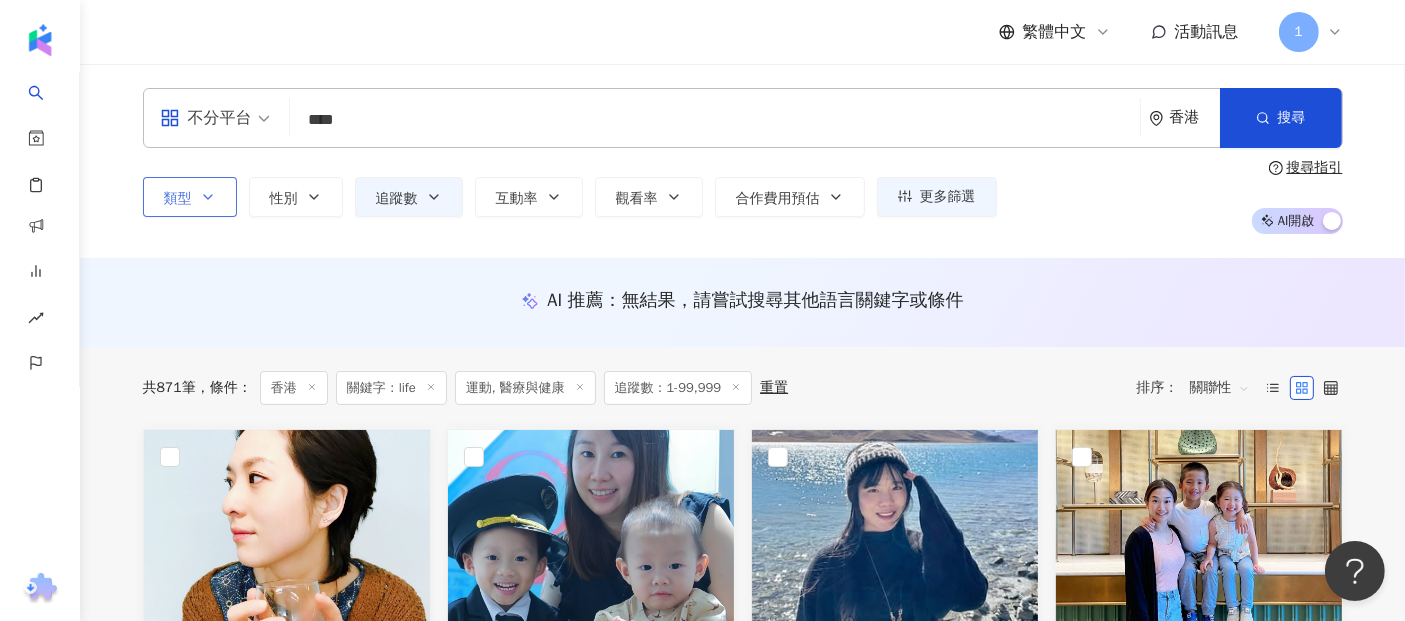 click on "類型" at bounding box center [190, 197] 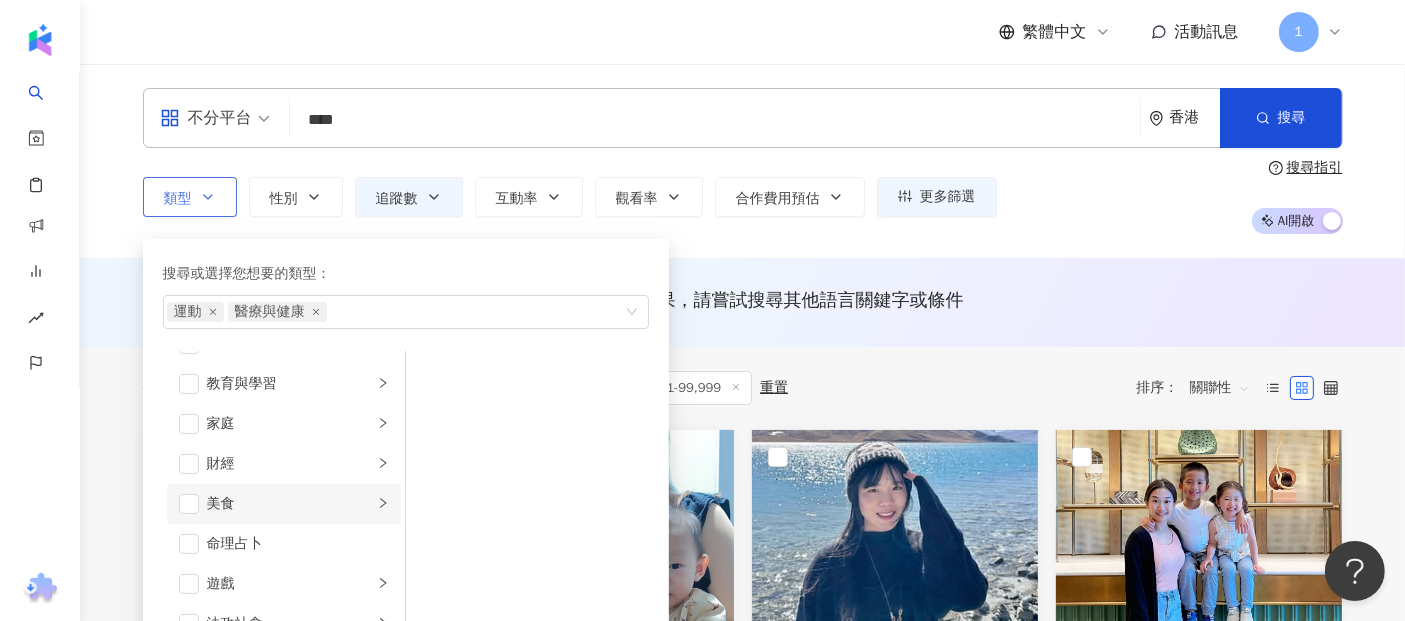 scroll, scrollTop: 25, scrollLeft: 0, axis: vertical 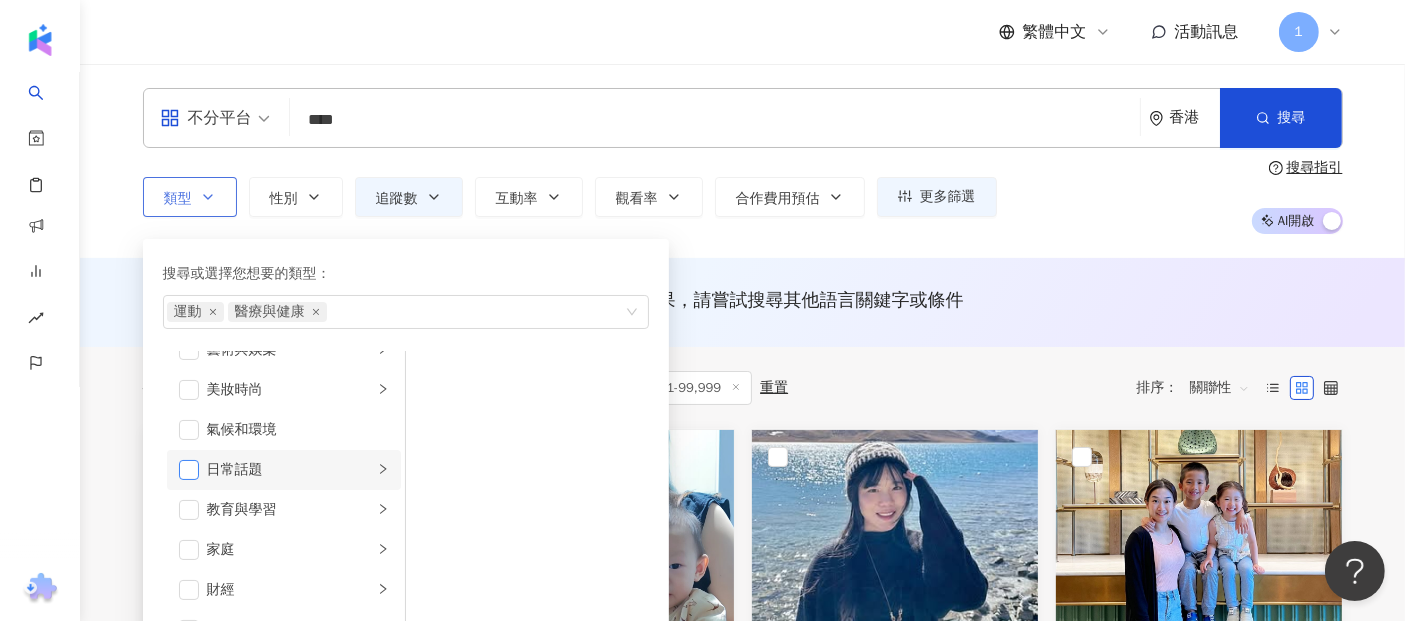 click at bounding box center (189, 470) 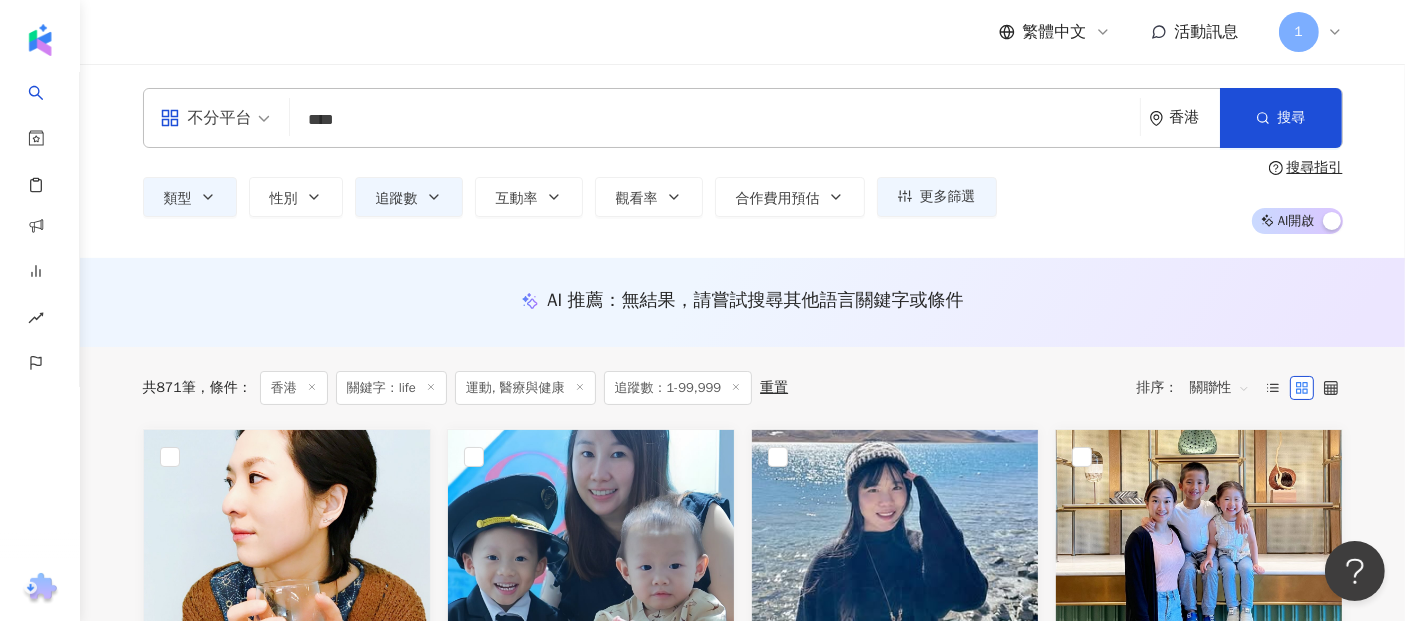 click on "AI 推薦 ： 無結果，請嘗試搜尋其他語言關鍵字或條件" at bounding box center [742, 302] 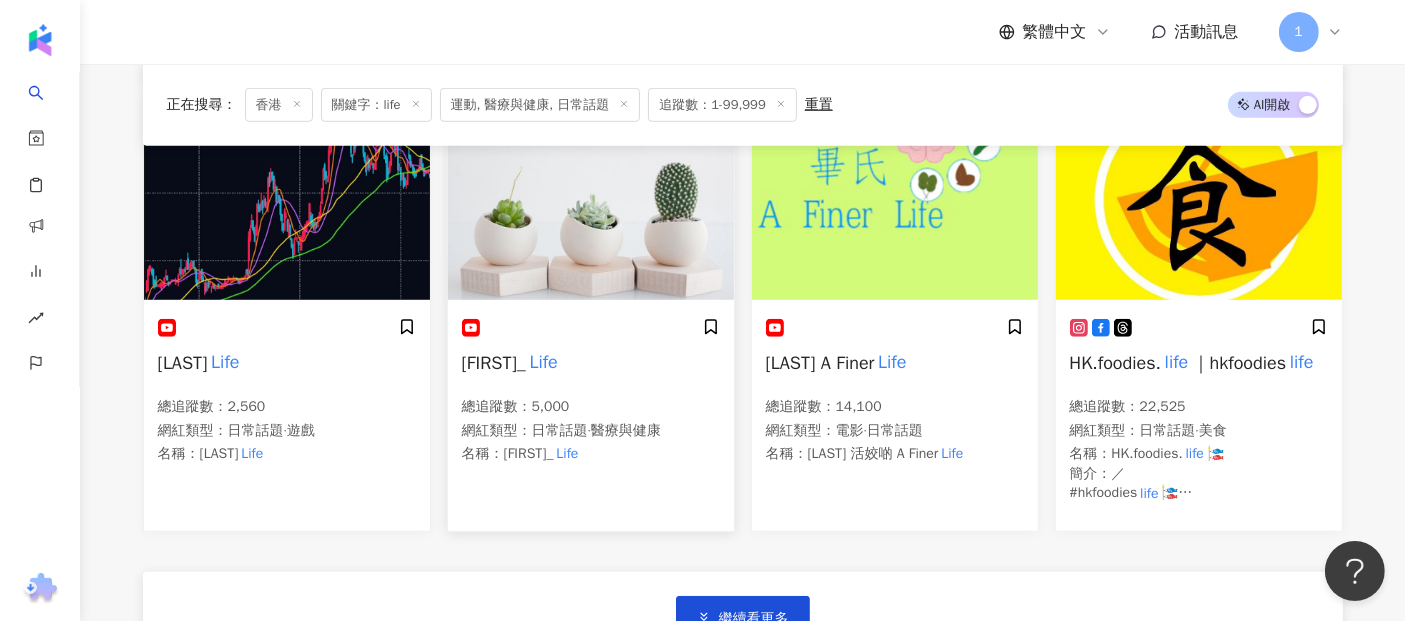 scroll, scrollTop: 1444, scrollLeft: 0, axis: vertical 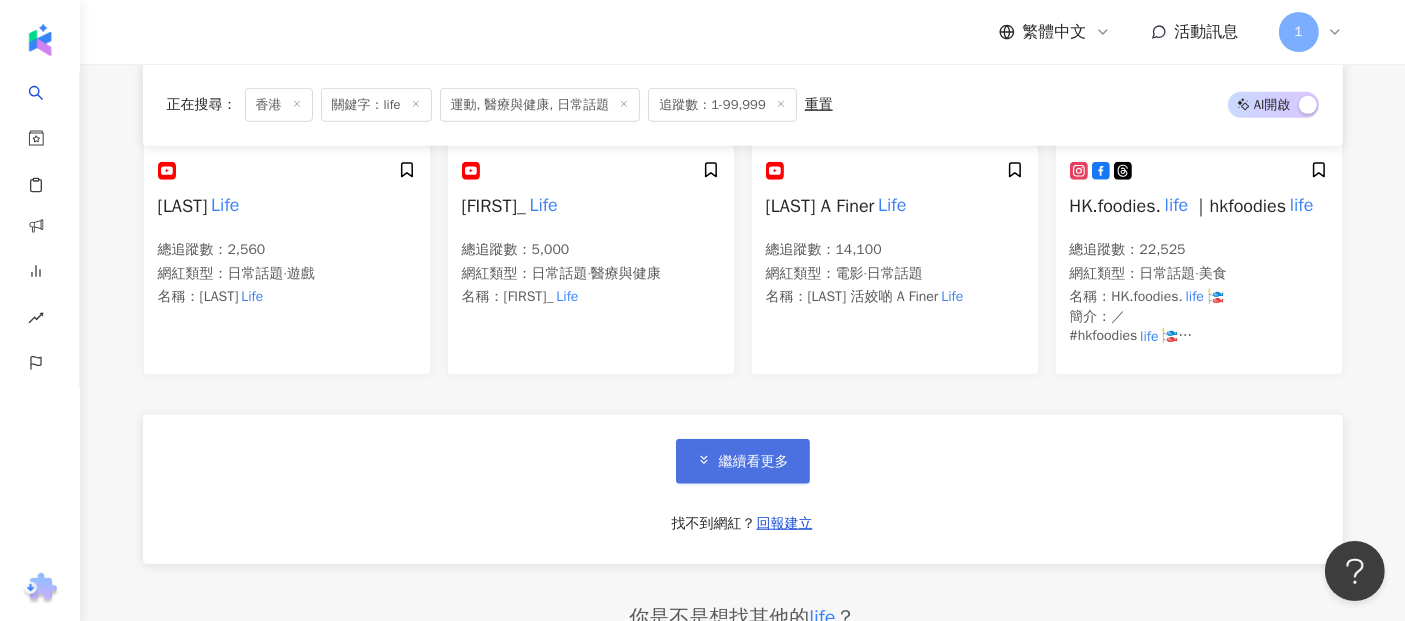 click on "繼續看更多" at bounding box center (754, 462) 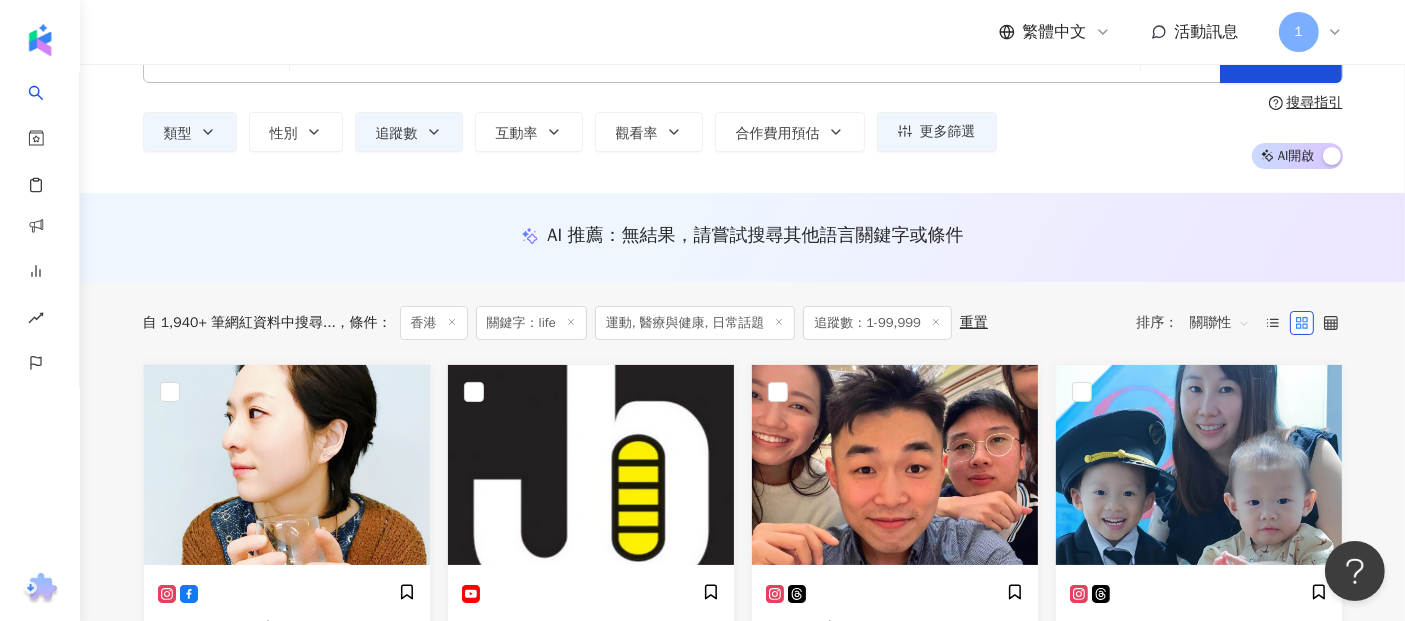 scroll, scrollTop: 0, scrollLeft: 0, axis: both 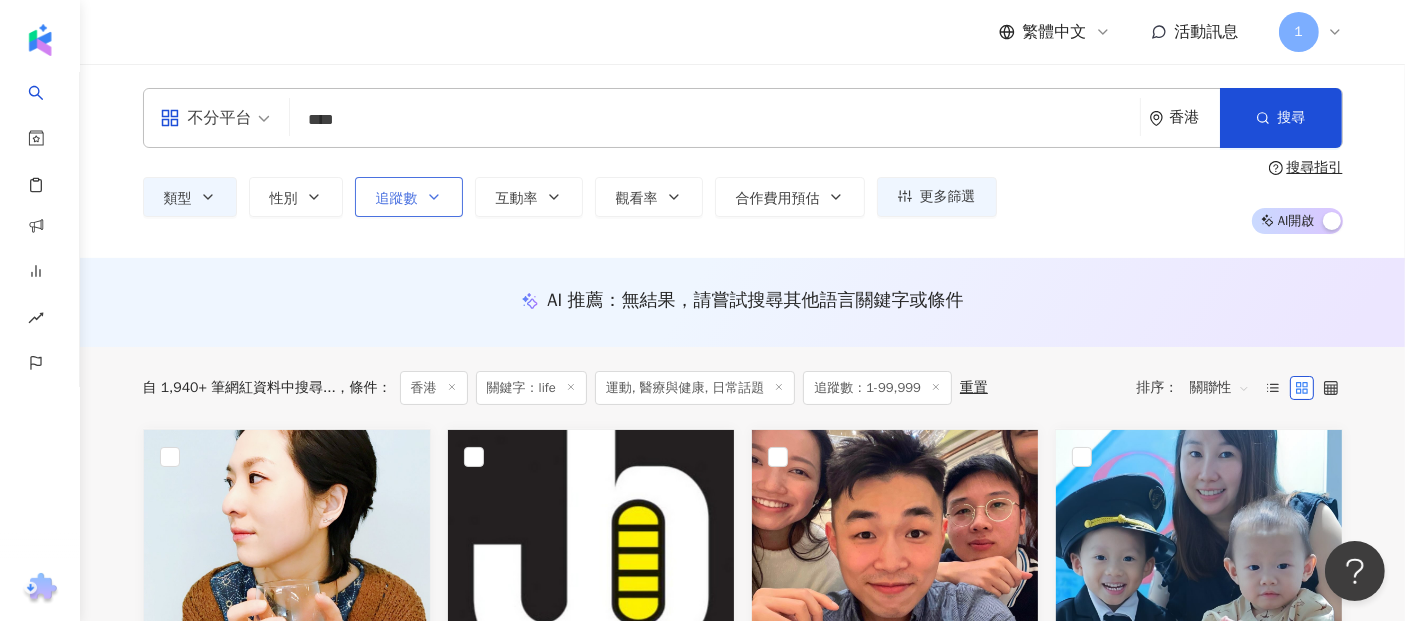 click on "追蹤數" at bounding box center (397, 199) 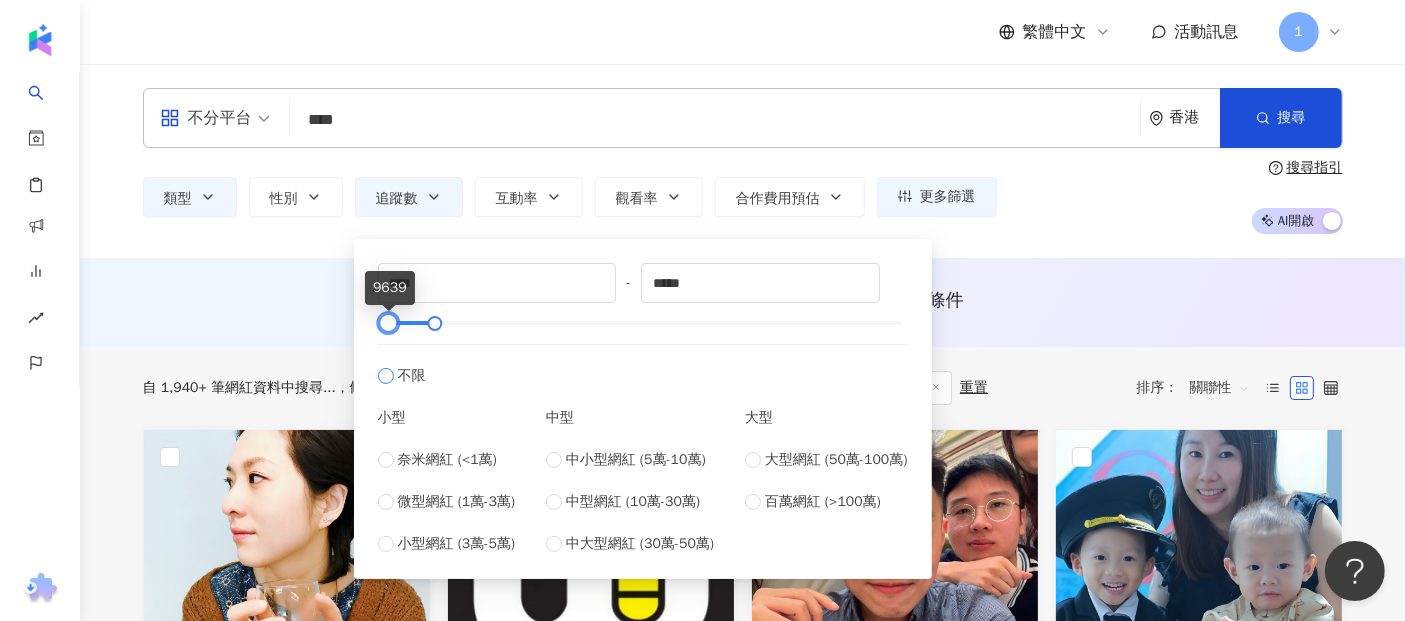 type on "****" 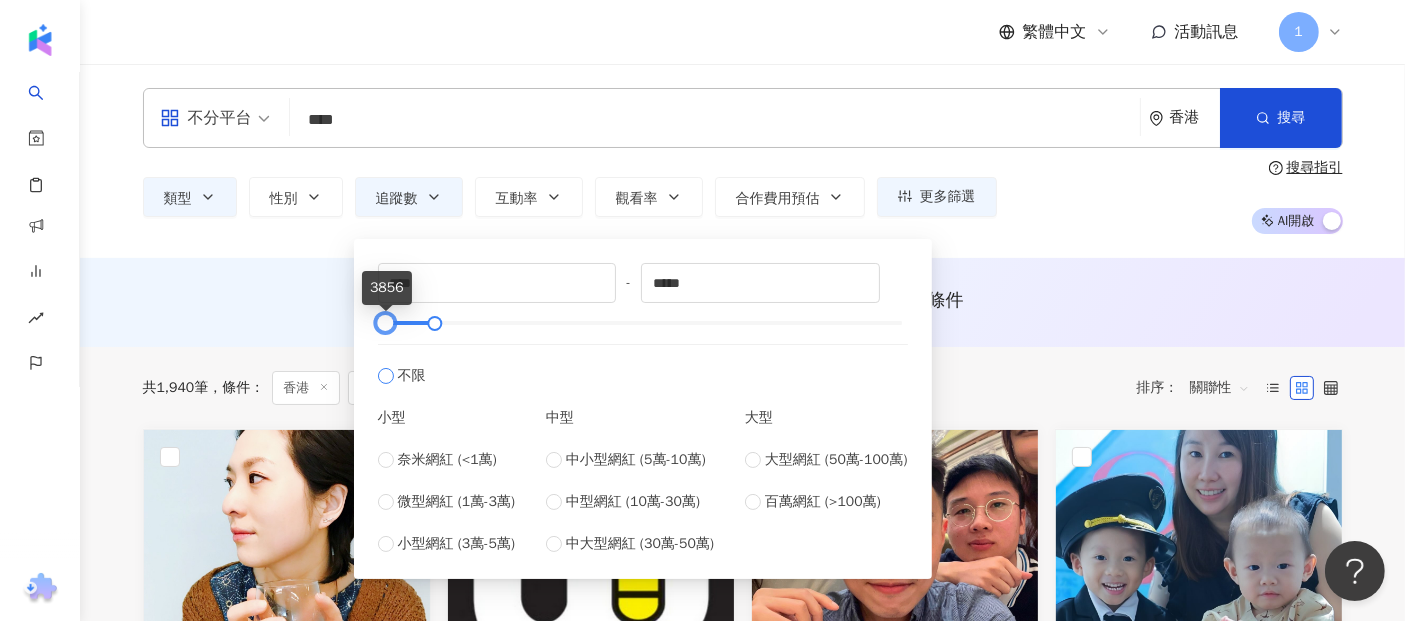 drag, startPoint x: 387, startPoint y: 318, endPoint x: 389, endPoint y: 344, distance: 26.076809 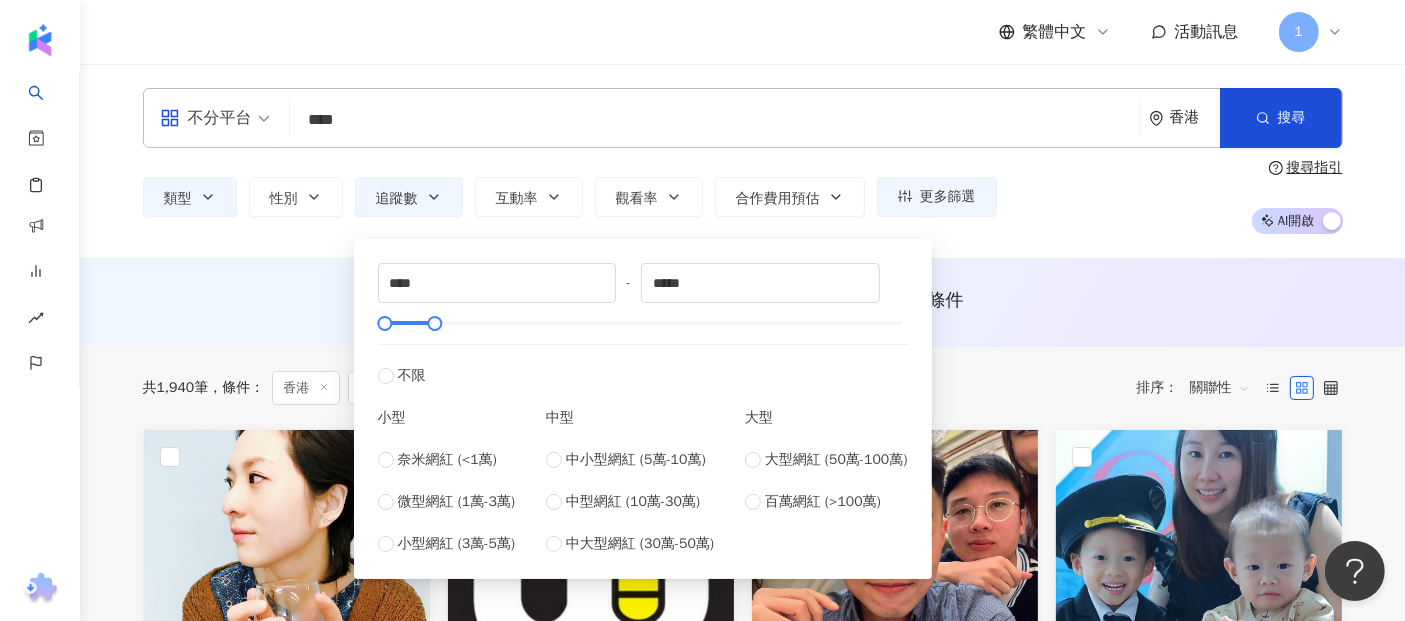 click on "AI 推薦 ： 無結果，請嘗試搜尋其他語言關鍵字或條件" at bounding box center [742, 302] 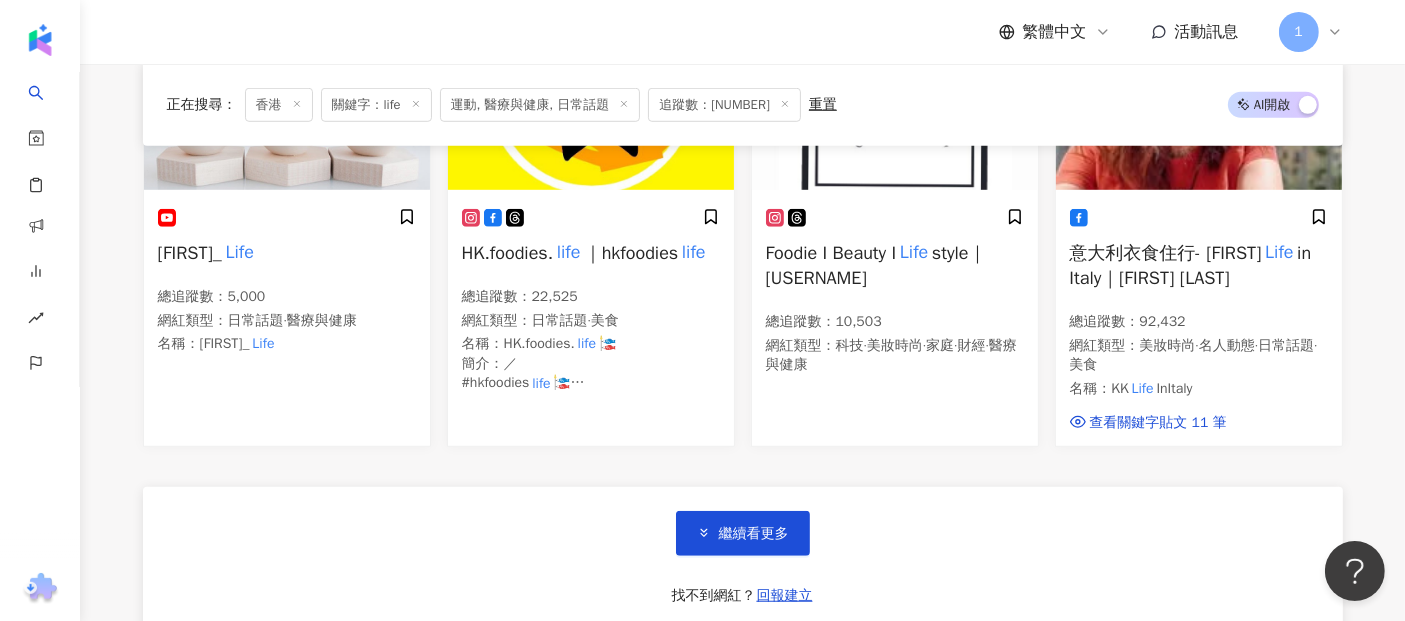 scroll, scrollTop: 1444, scrollLeft: 0, axis: vertical 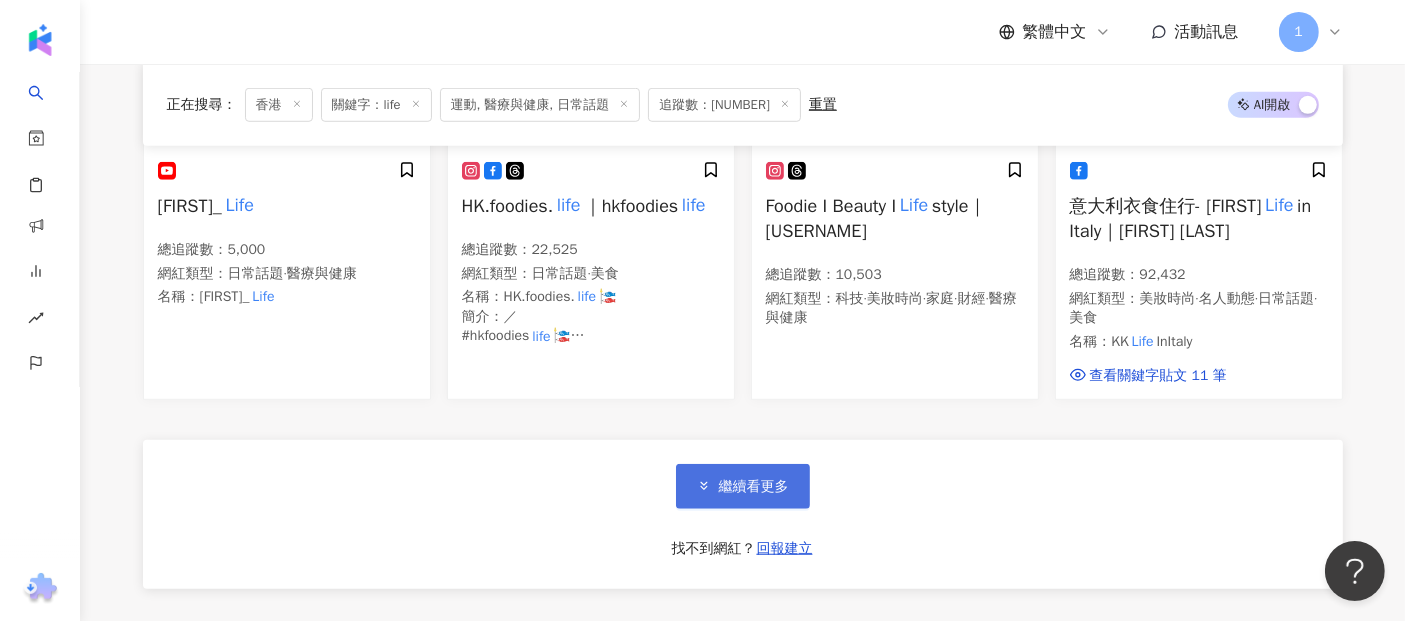 click on "繼續看更多" at bounding box center [743, 486] 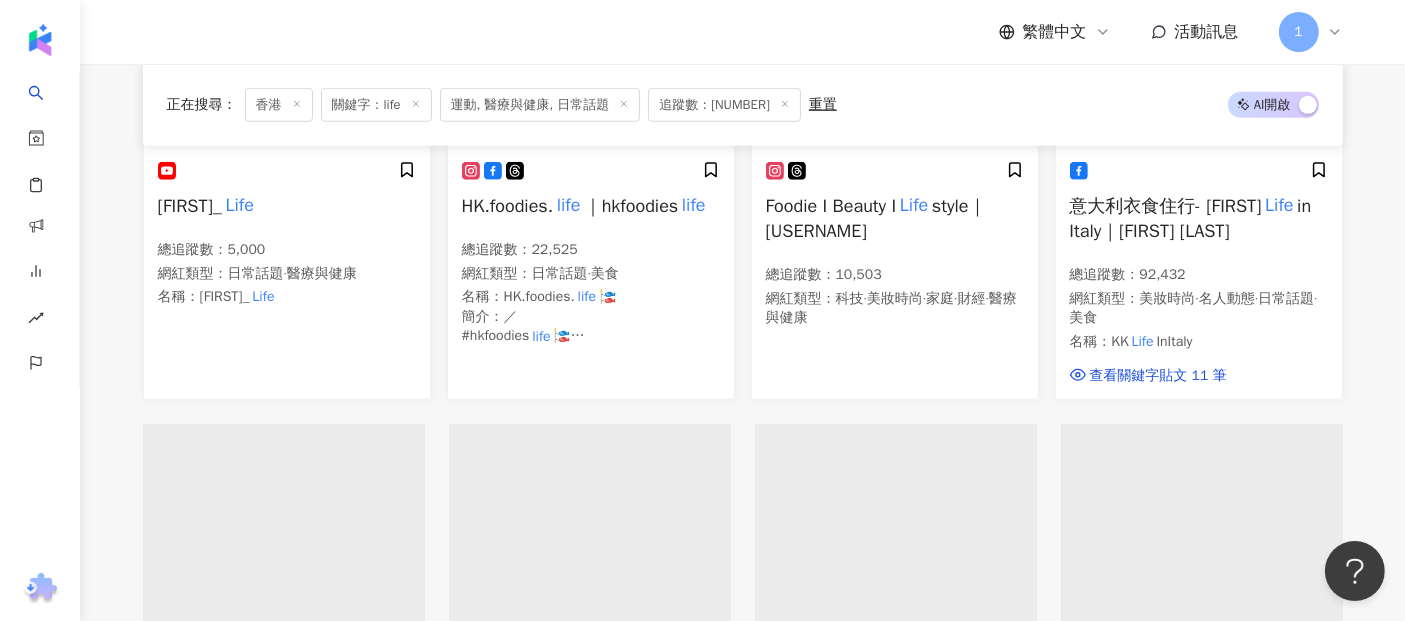click at bounding box center [896, 544] 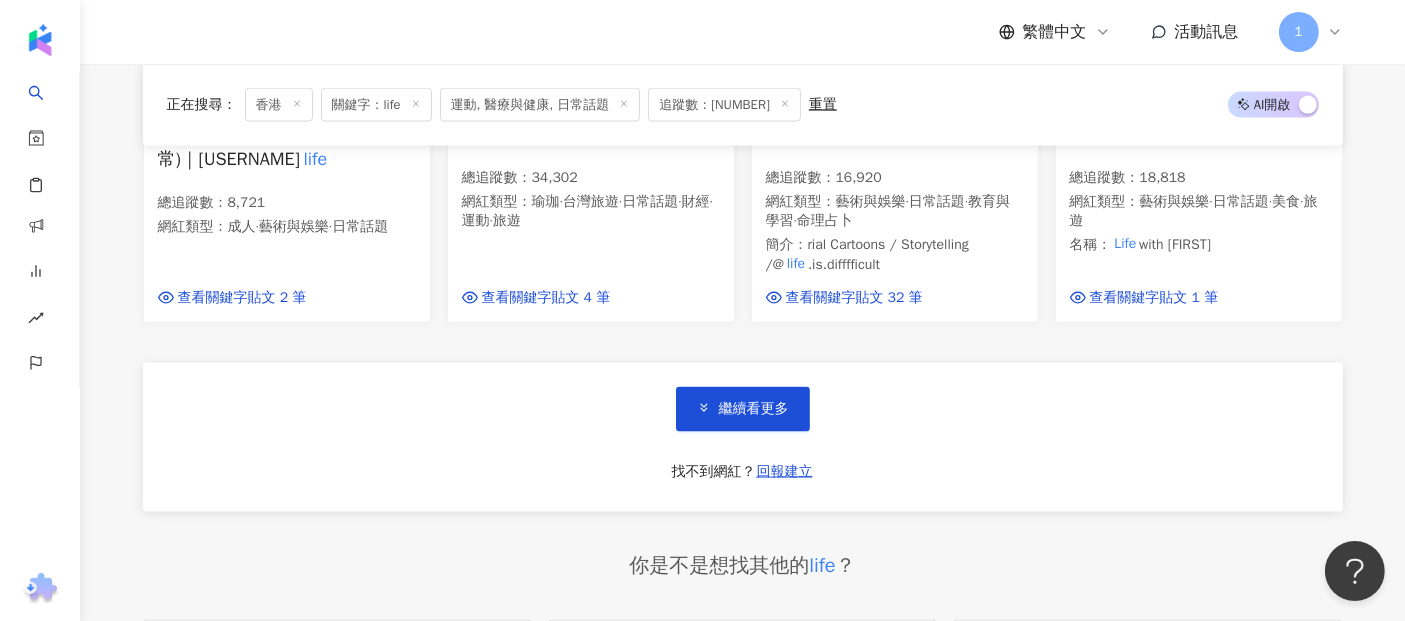 scroll, scrollTop: 3000, scrollLeft: 0, axis: vertical 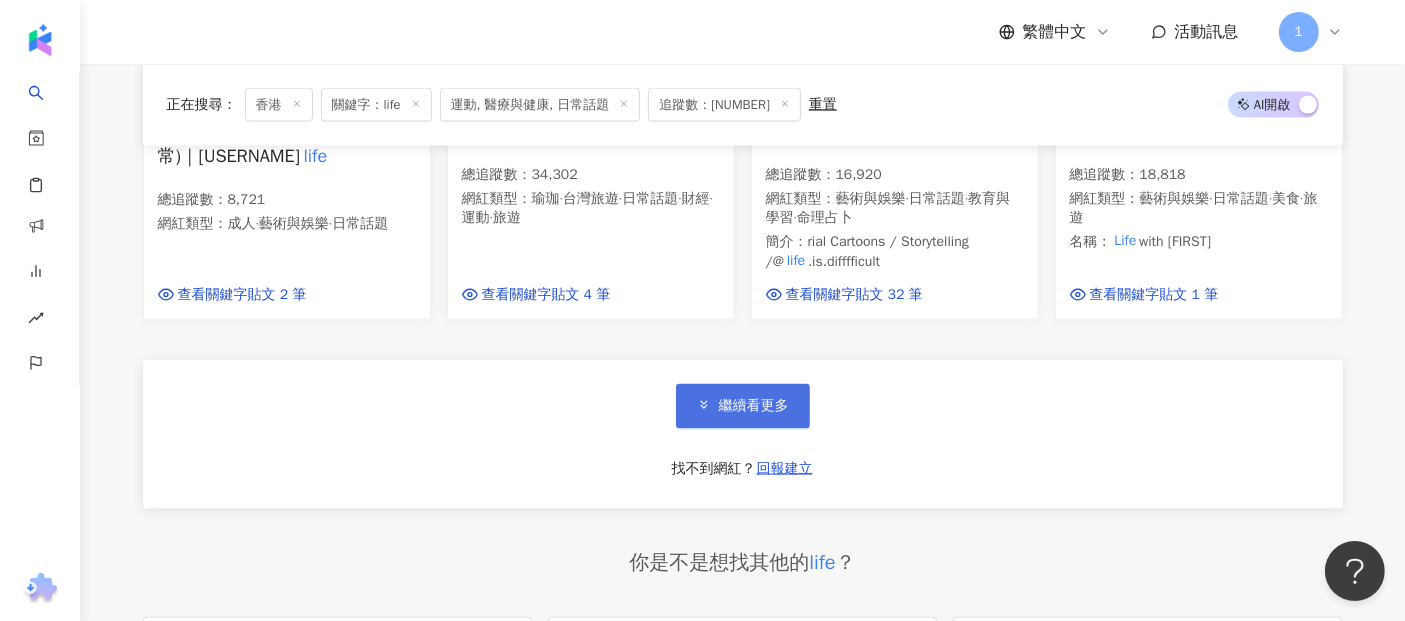 click on "繼續看更多" at bounding box center [743, 406] 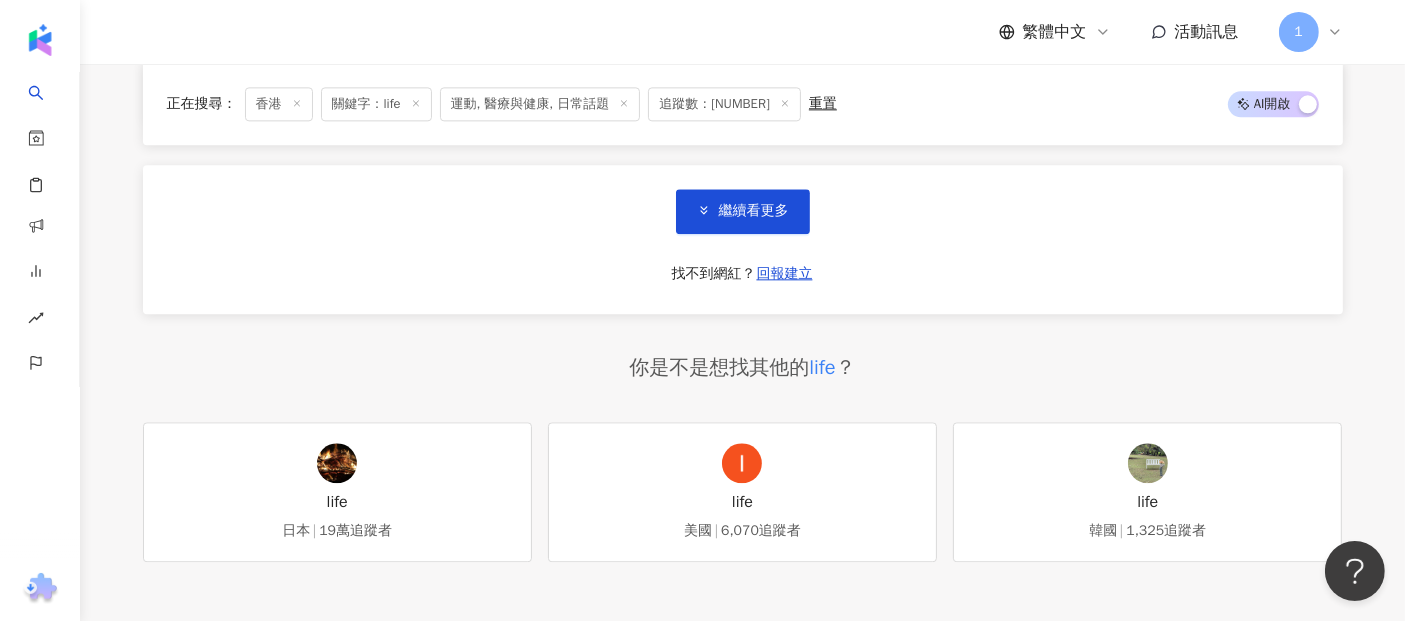 scroll, scrollTop: 4666, scrollLeft: 0, axis: vertical 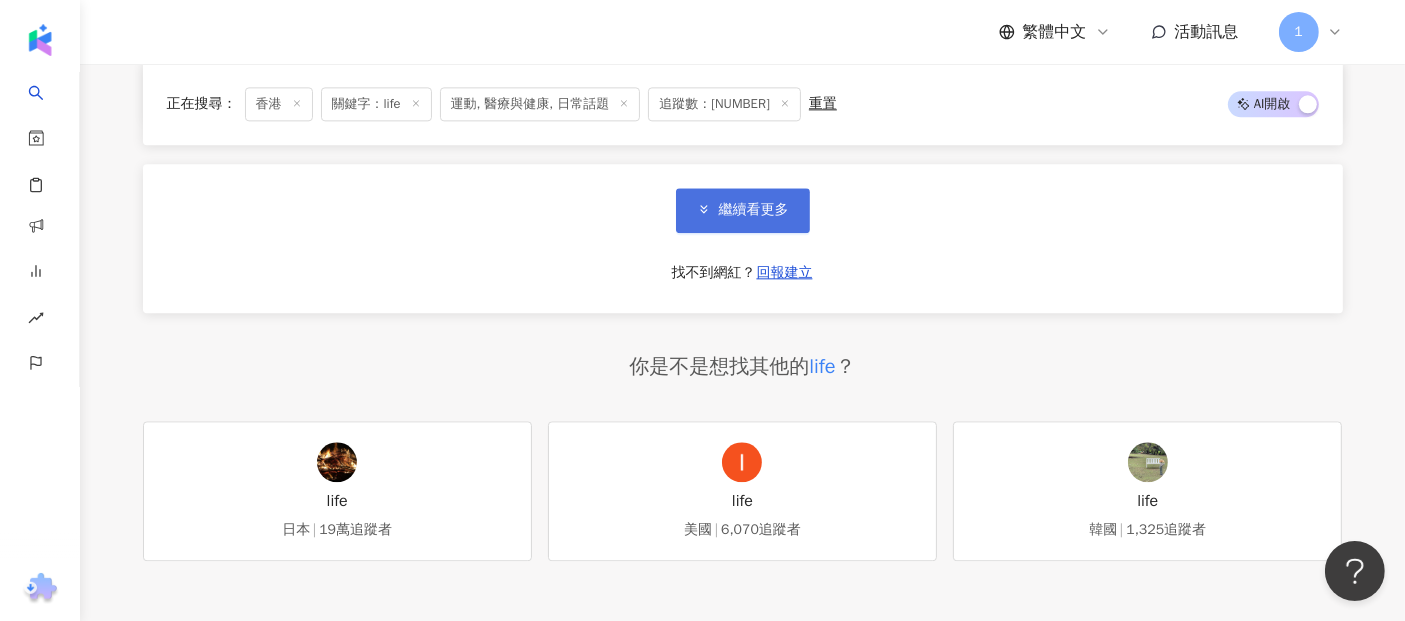 click on "繼續看更多" at bounding box center [754, 210] 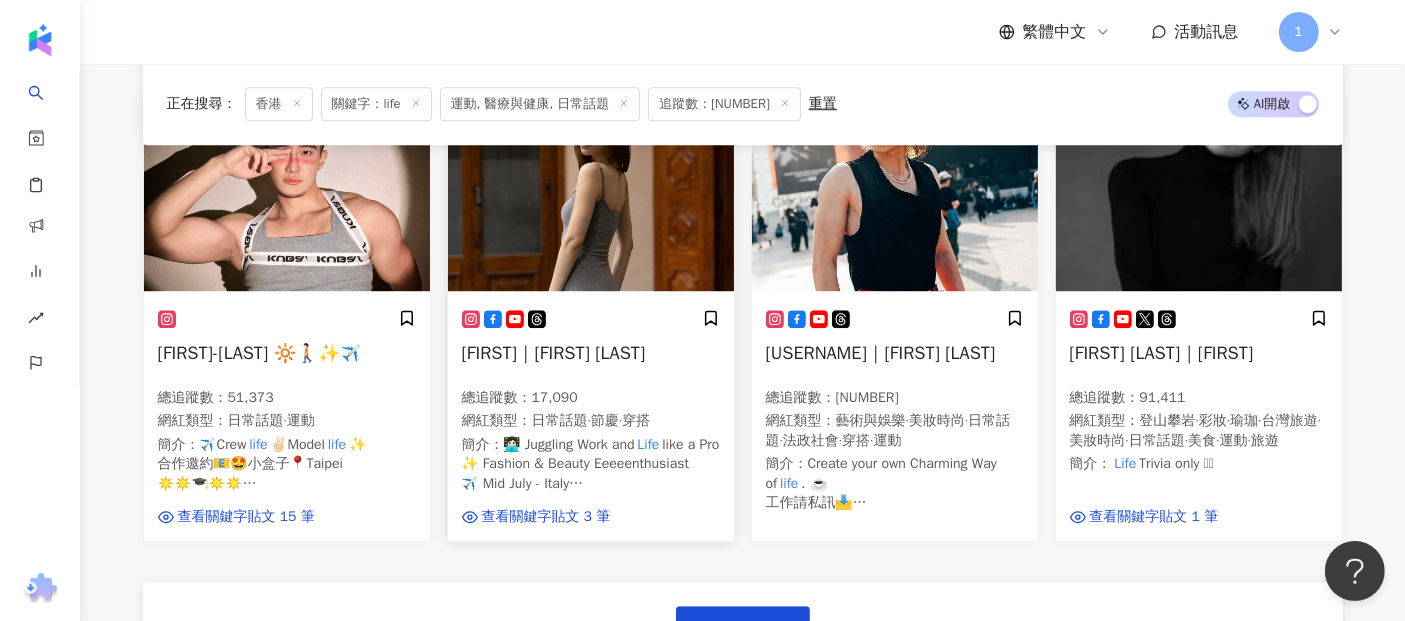 scroll, scrollTop: 5771, scrollLeft: 0, axis: vertical 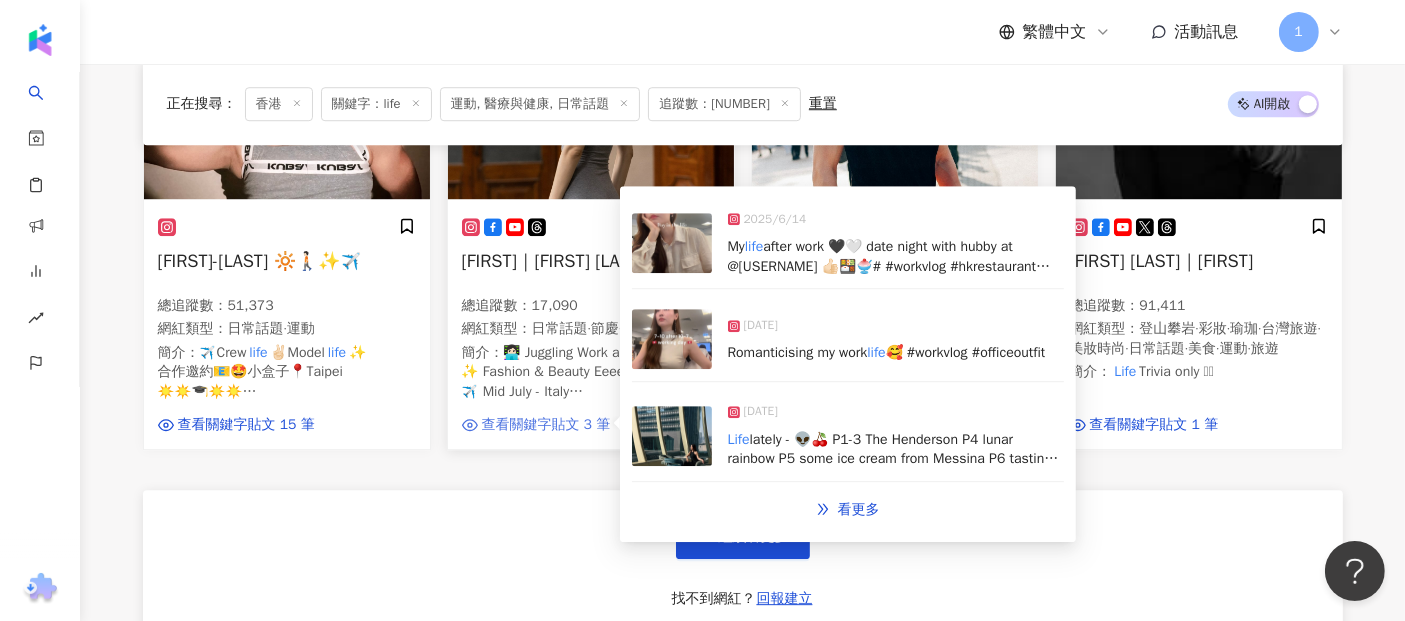 click on "查看關鍵字貼文 3 筆" at bounding box center (546, 425) 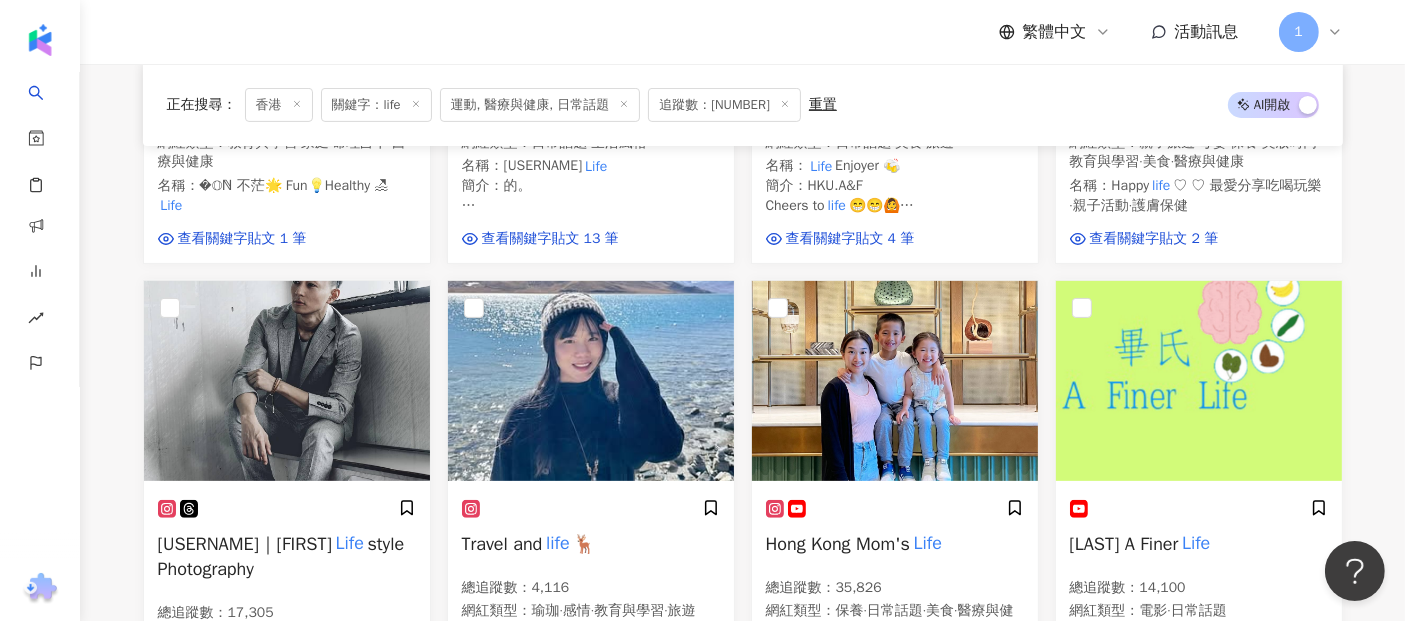 scroll, scrollTop: 0, scrollLeft: 0, axis: both 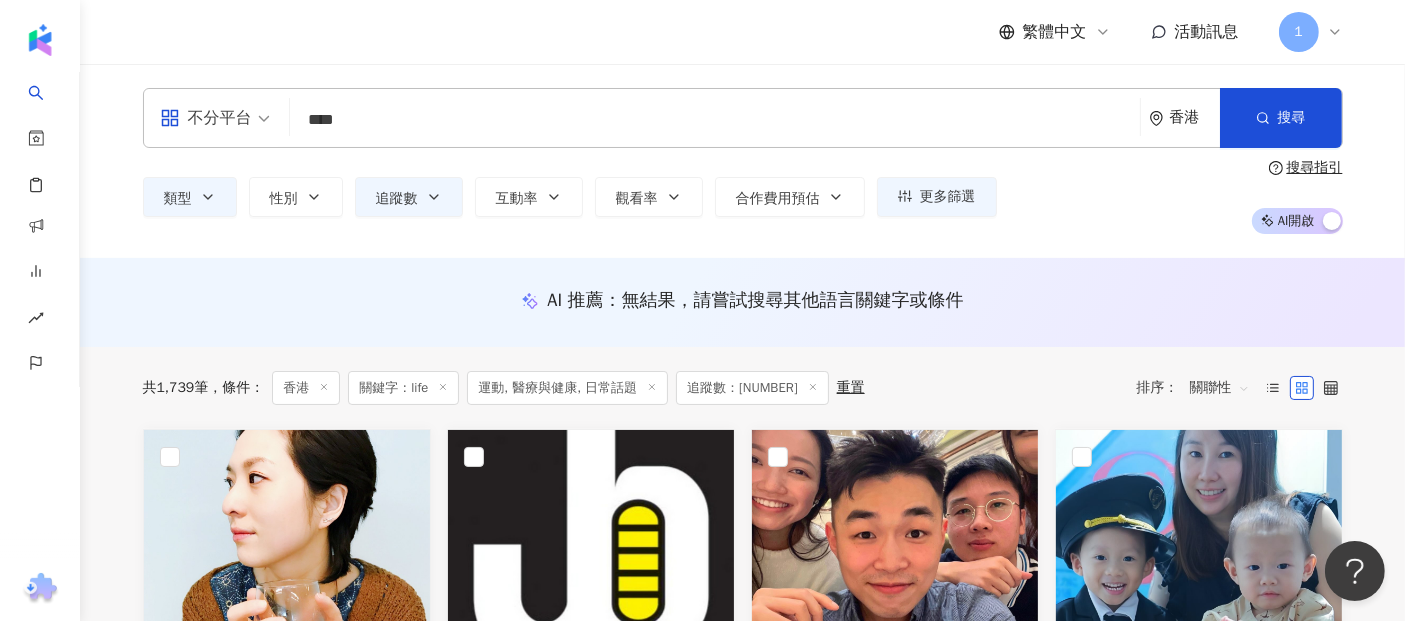 click on "不分平台" at bounding box center [206, 118] 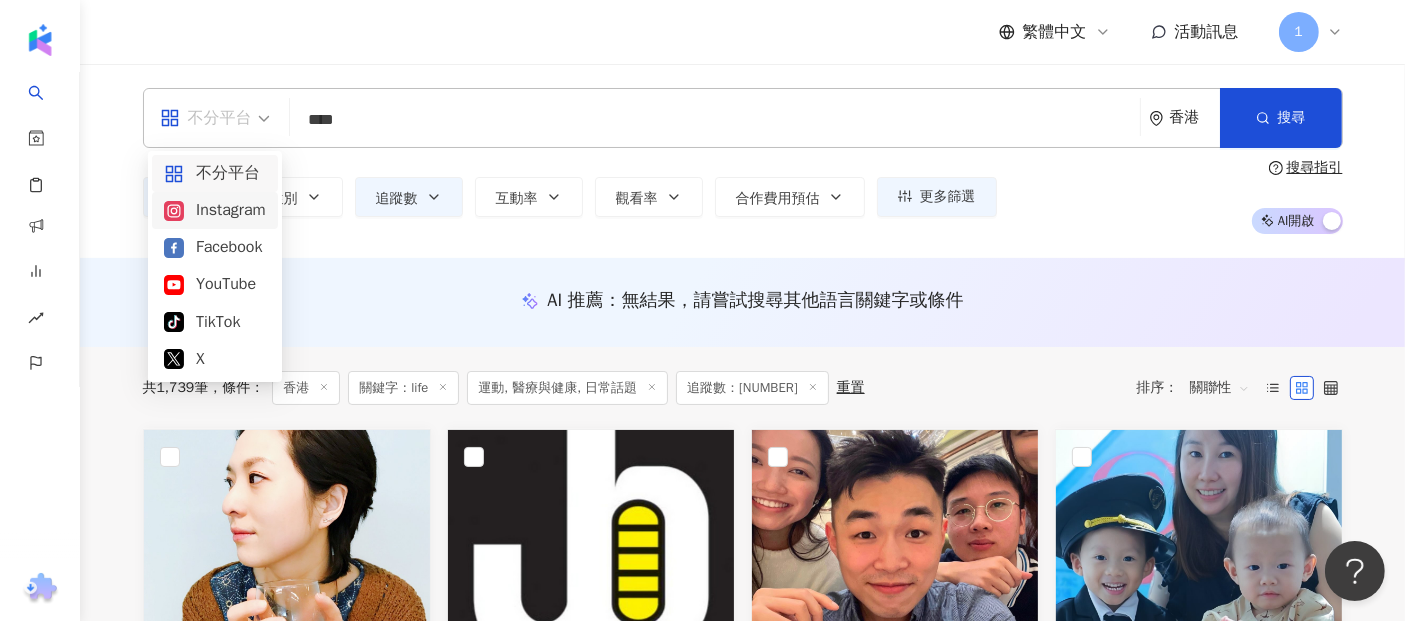 click on "Instagram" at bounding box center [215, 210] 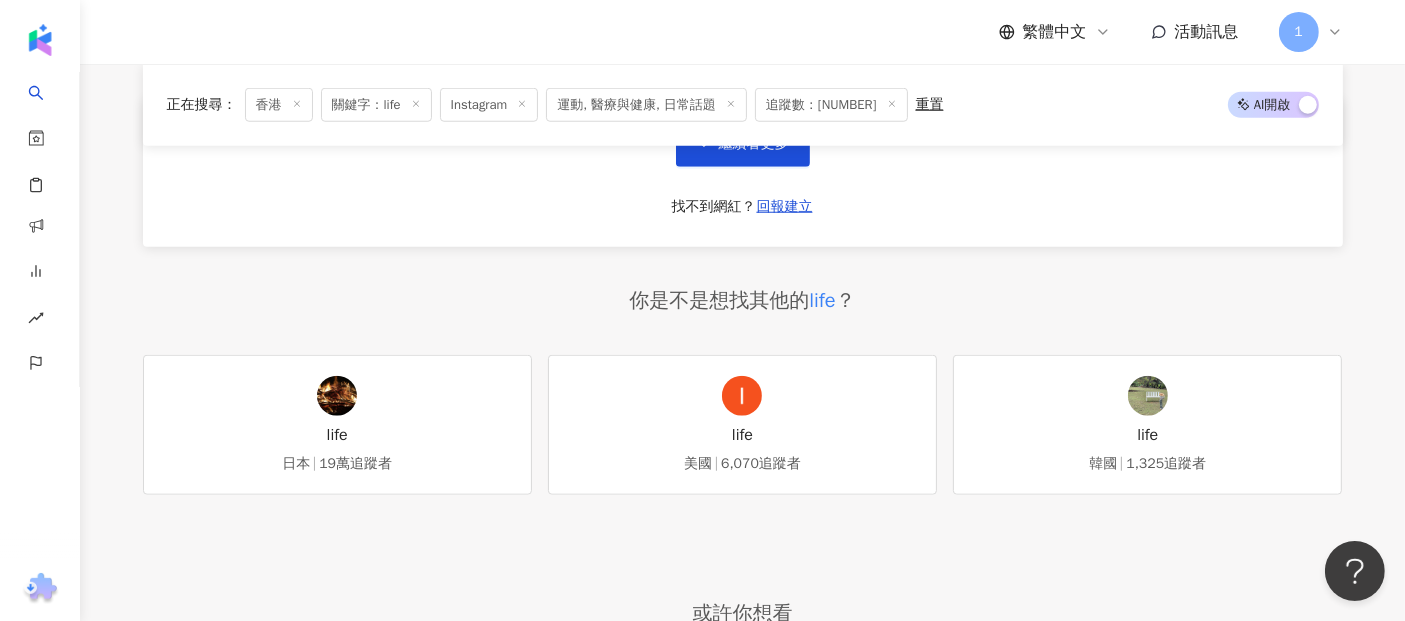 scroll, scrollTop: 1444, scrollLeft: 0, axis: vertical 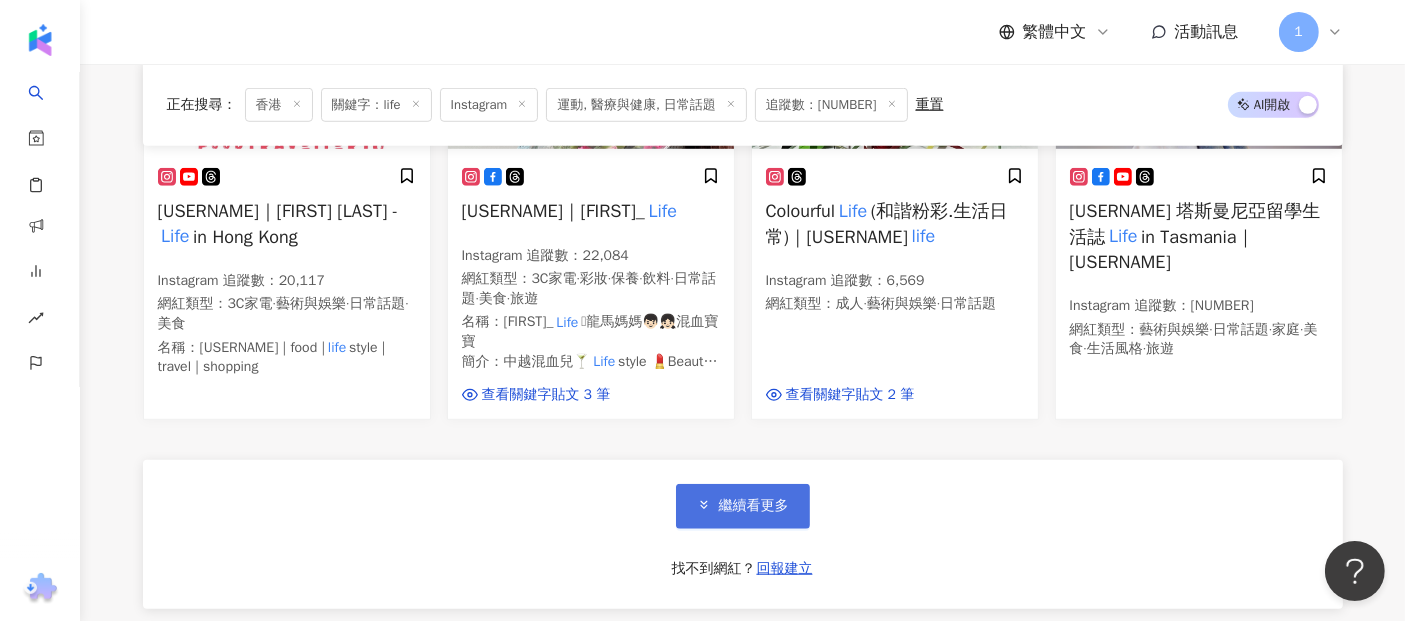 click on "繼續看更多" at bounding box center (743, 506) 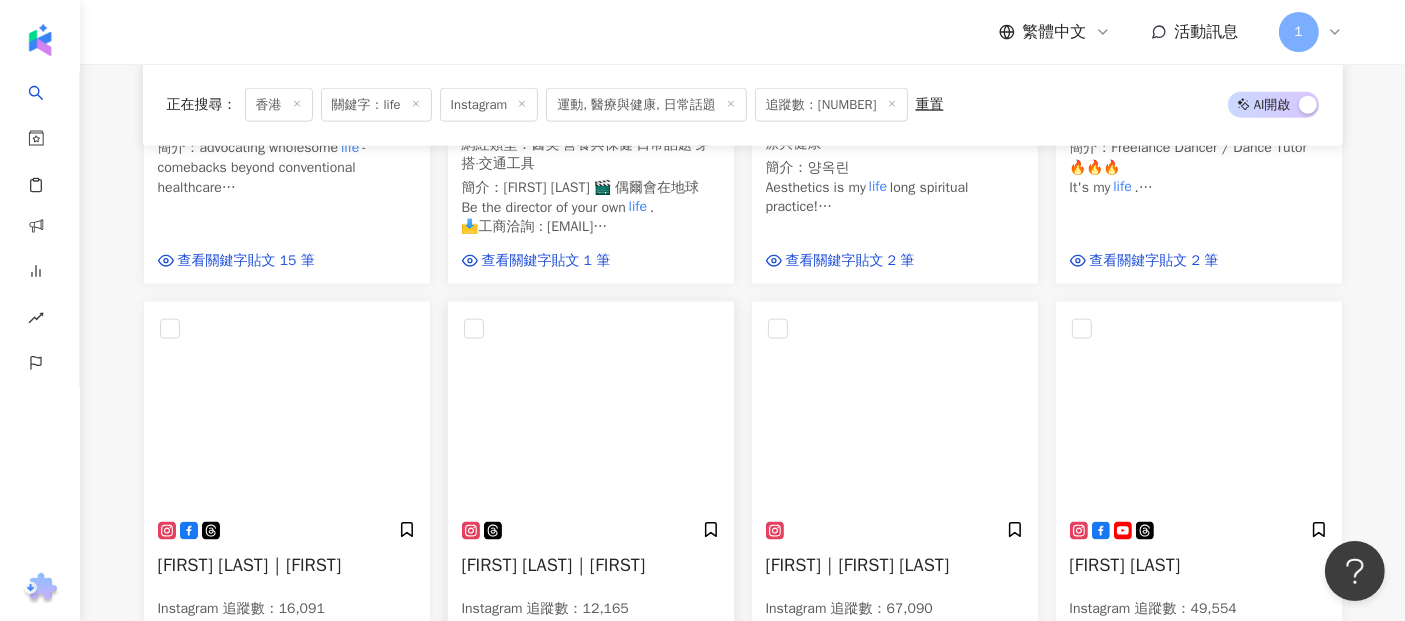 scroll, scrollTop: 2222, scrollLeft: 0, axis: vertical 